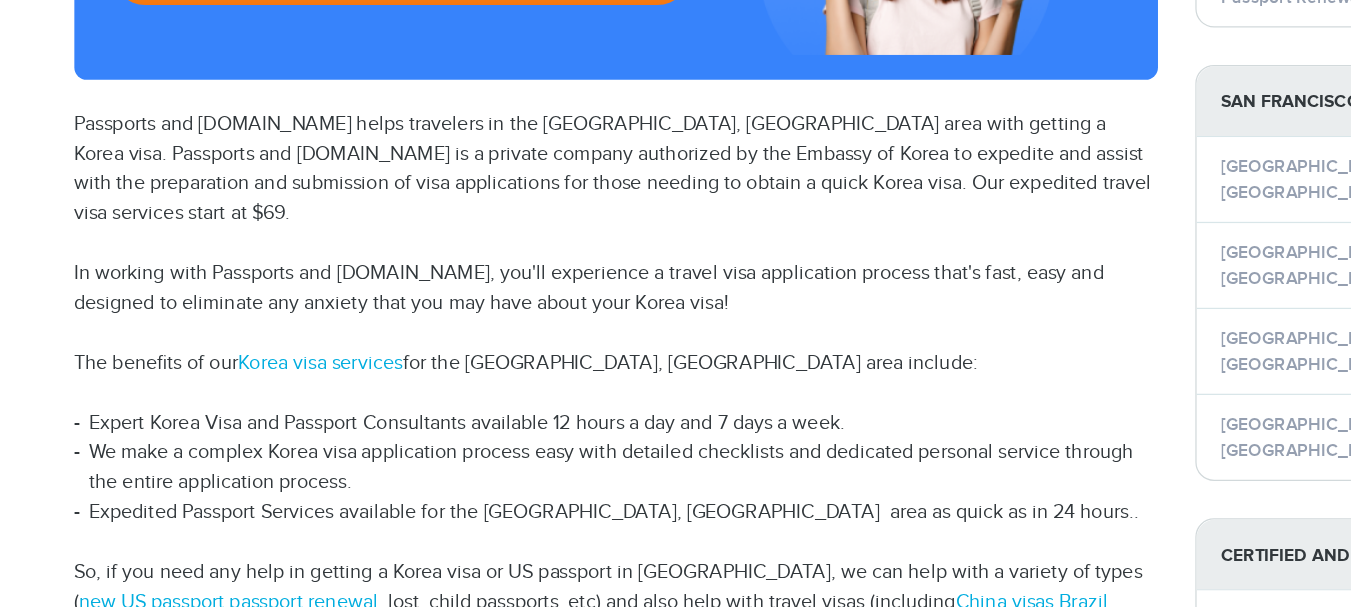 scroll, scrollTop: 0, scrollLeft: 0, axis: both 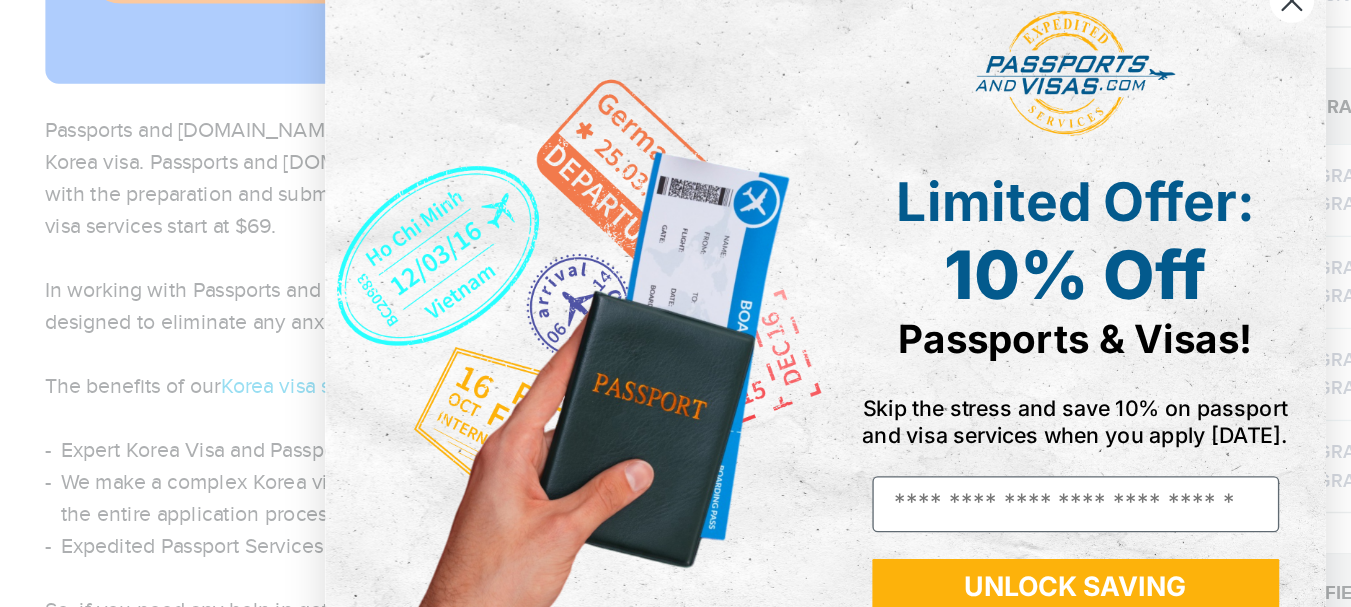 click 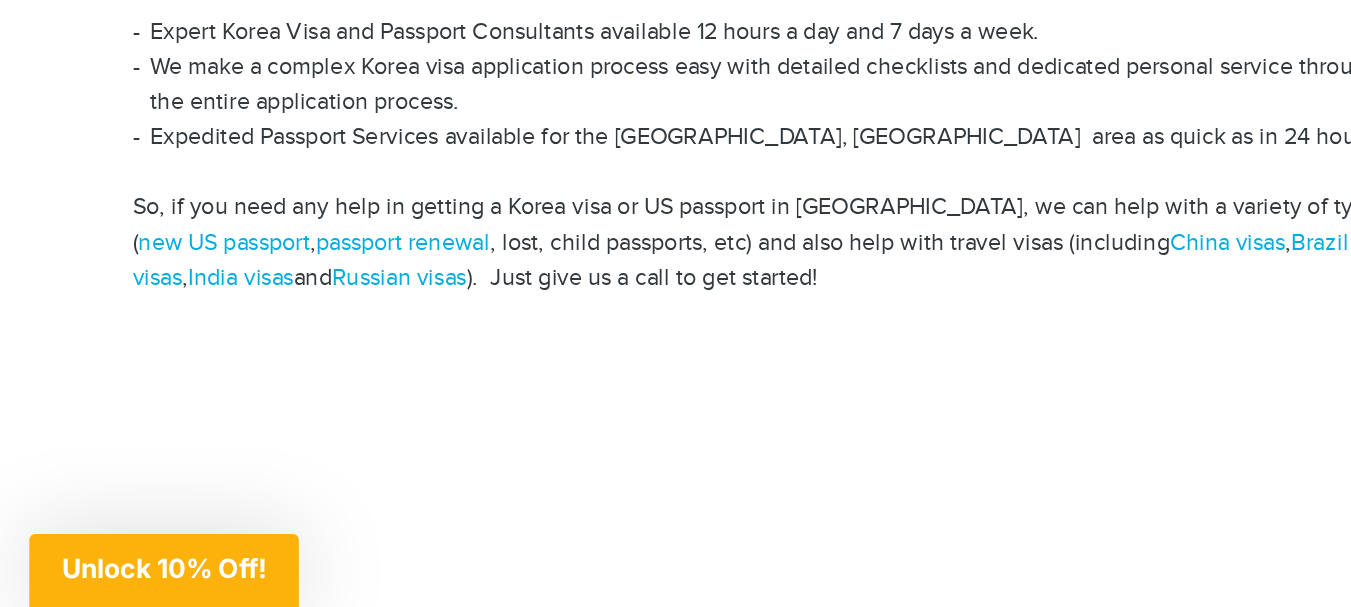scroll, scrollTop: 601, scrollLeft: 0, axis: vertical 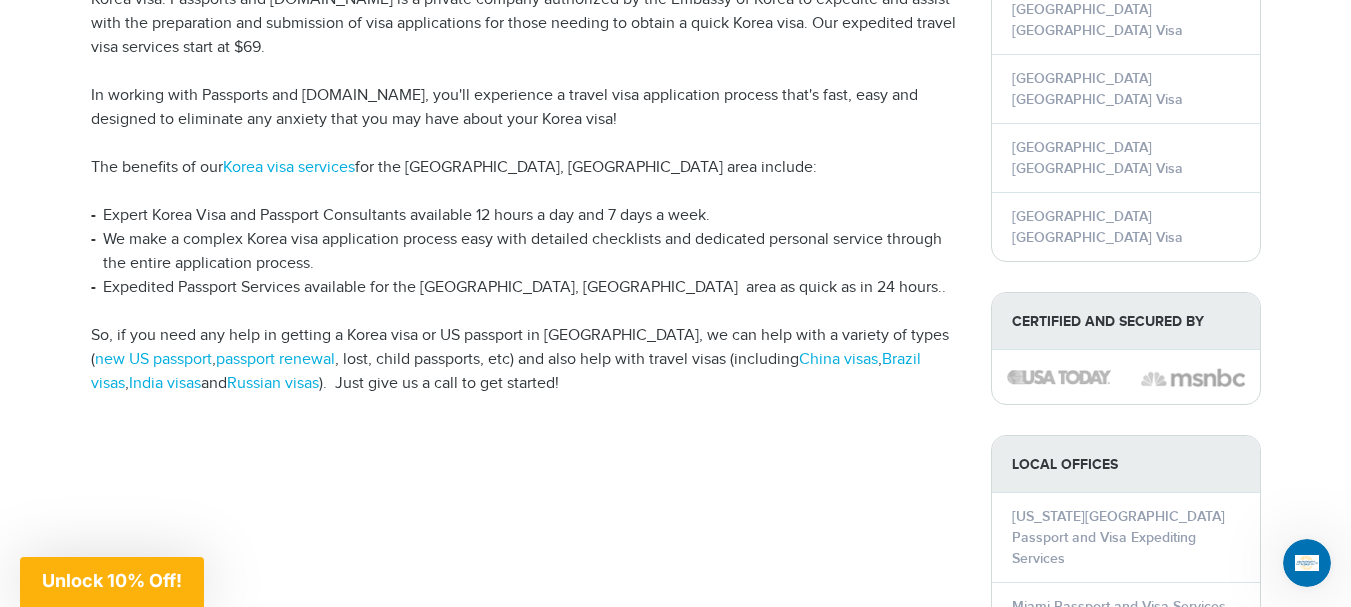 click on "Unlock 10% Off!" at bounding box center (112, 580) 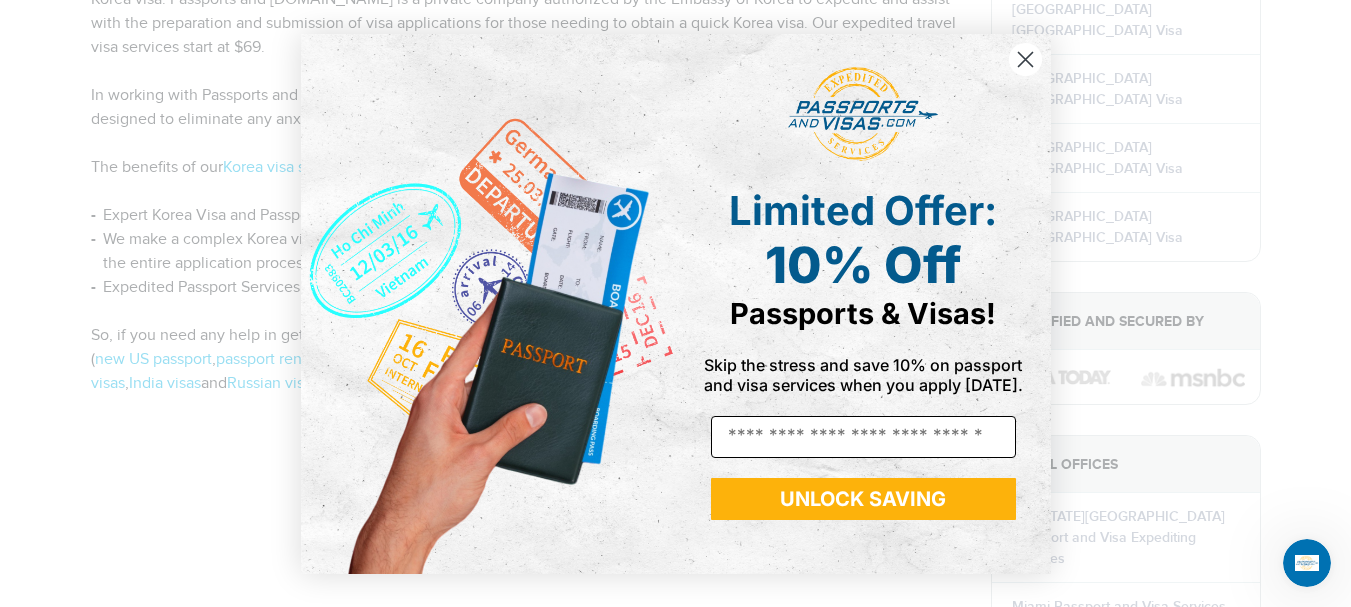 click on "Email" at bounding box center [863, 437] 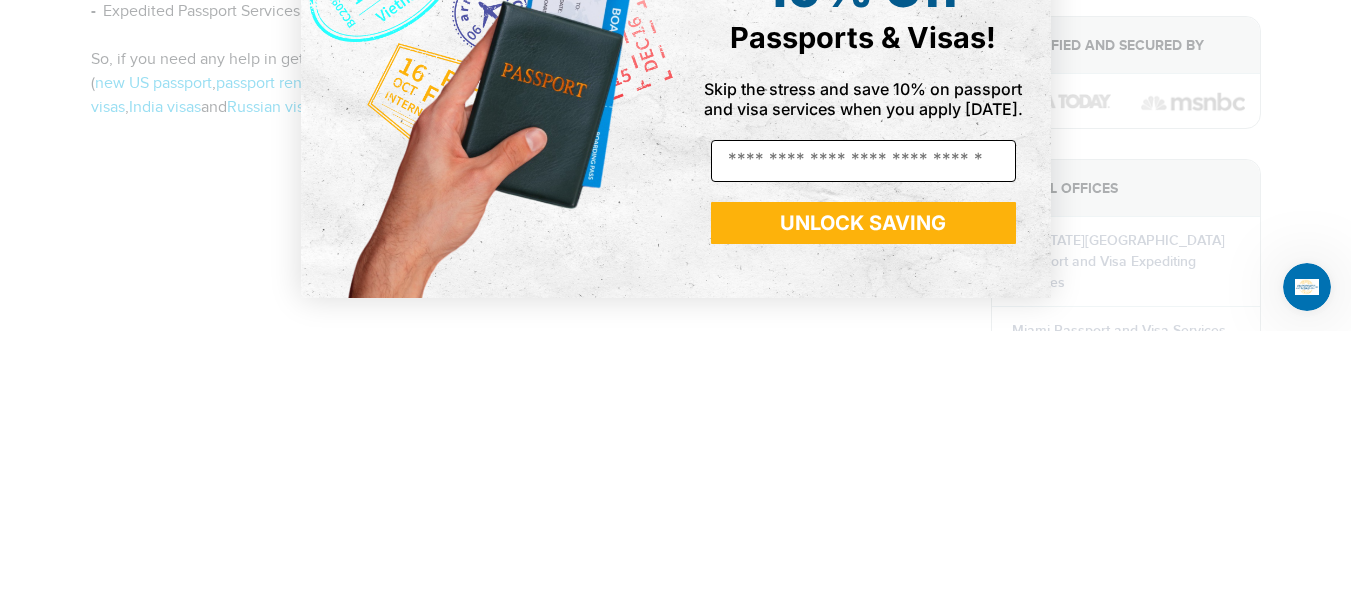 click on "Email" at bounding box center [863, 437] 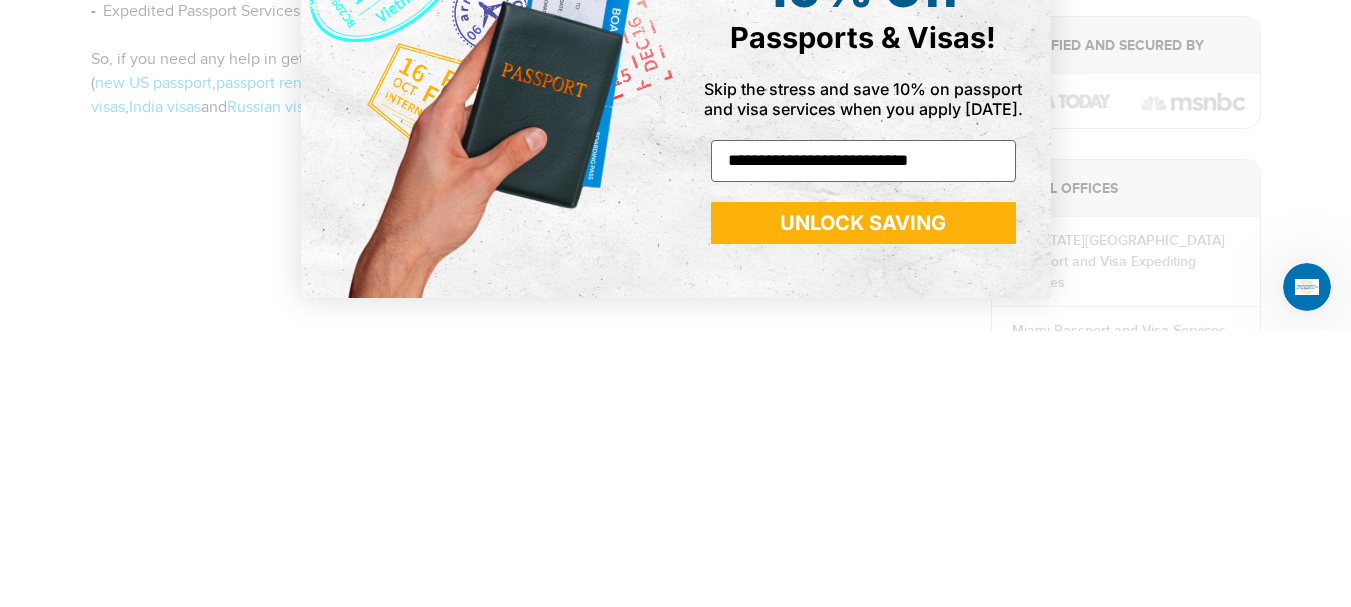 click on "UNLOCK SAVING" at bounding box center (863, 499) 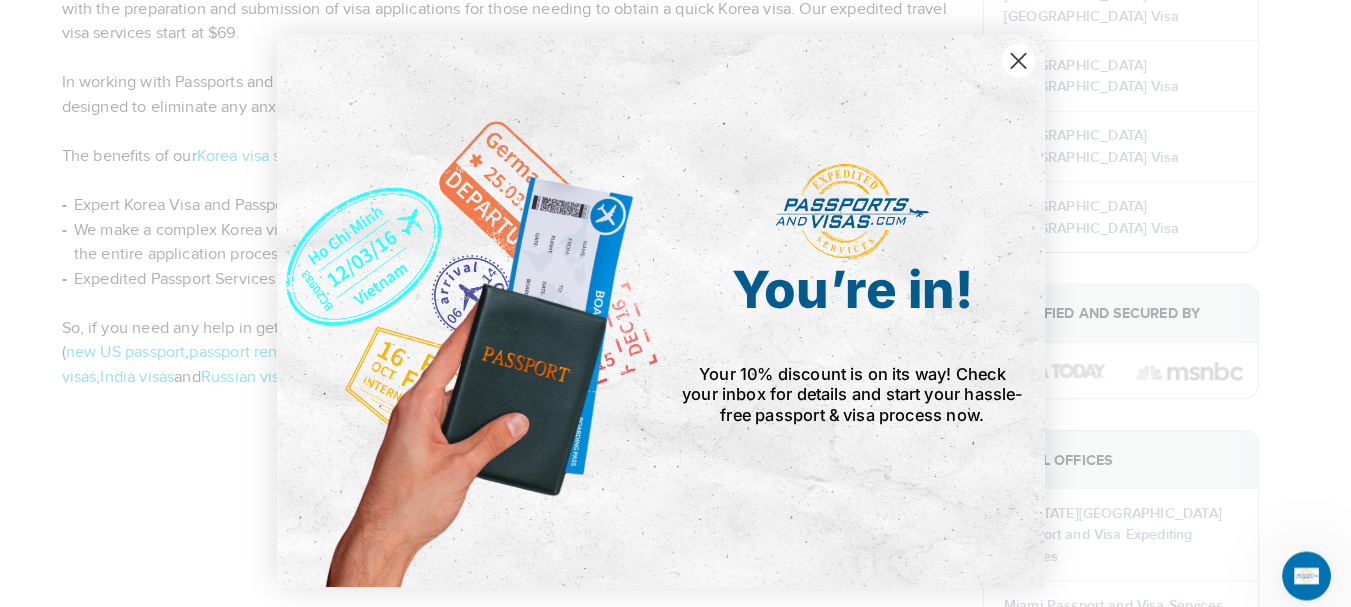 scroll, scrollTop: 597, scrollLeft: 0, axis: vertical 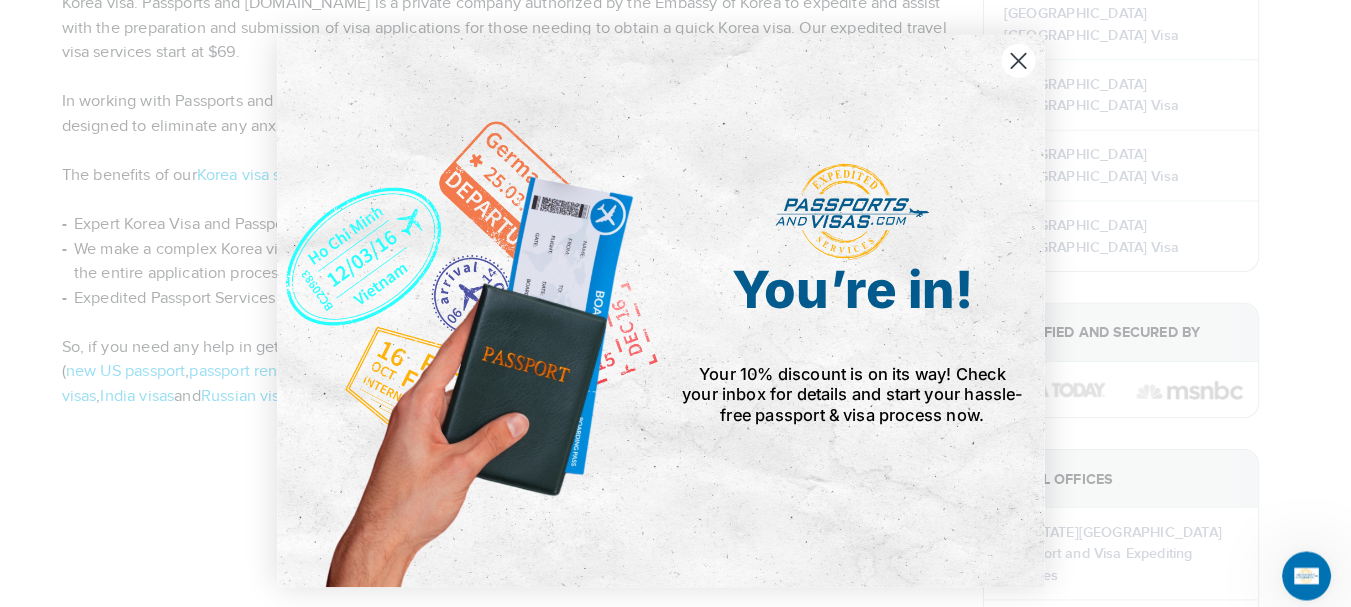 click 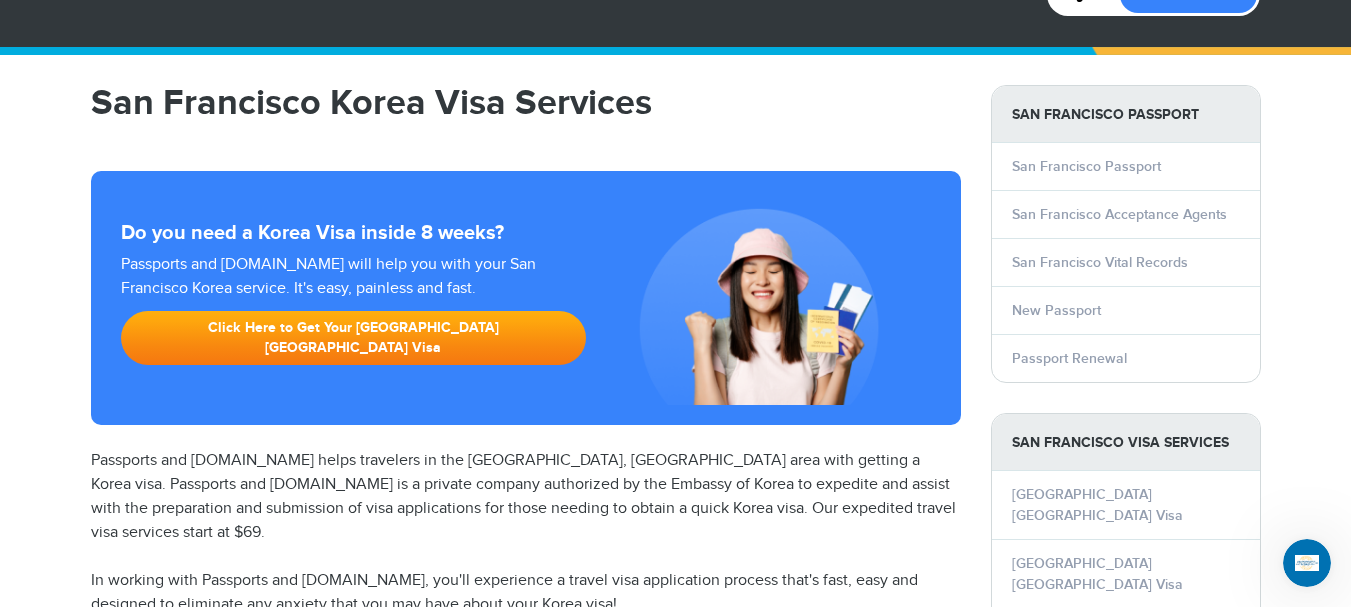 scroll, scrollTop: 120, scrollLeft: 0, axis: vertical 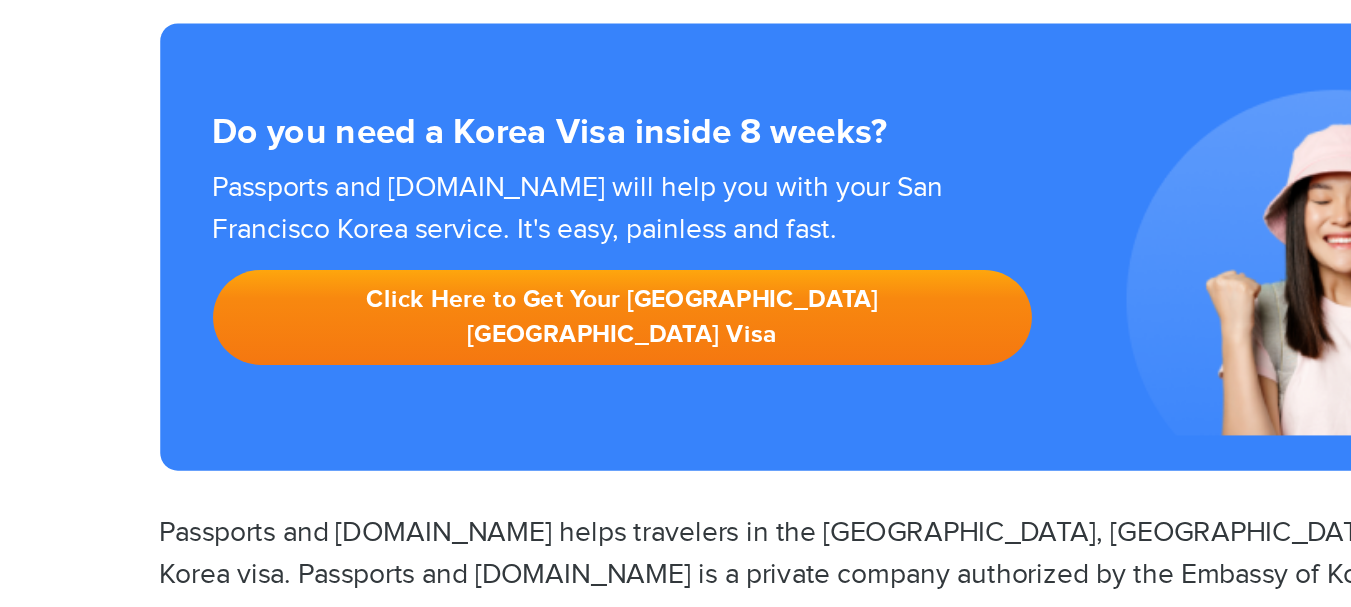 click on "Click Here to Get Your San Francisco Korea Visa" at bounding box center (354, 334) 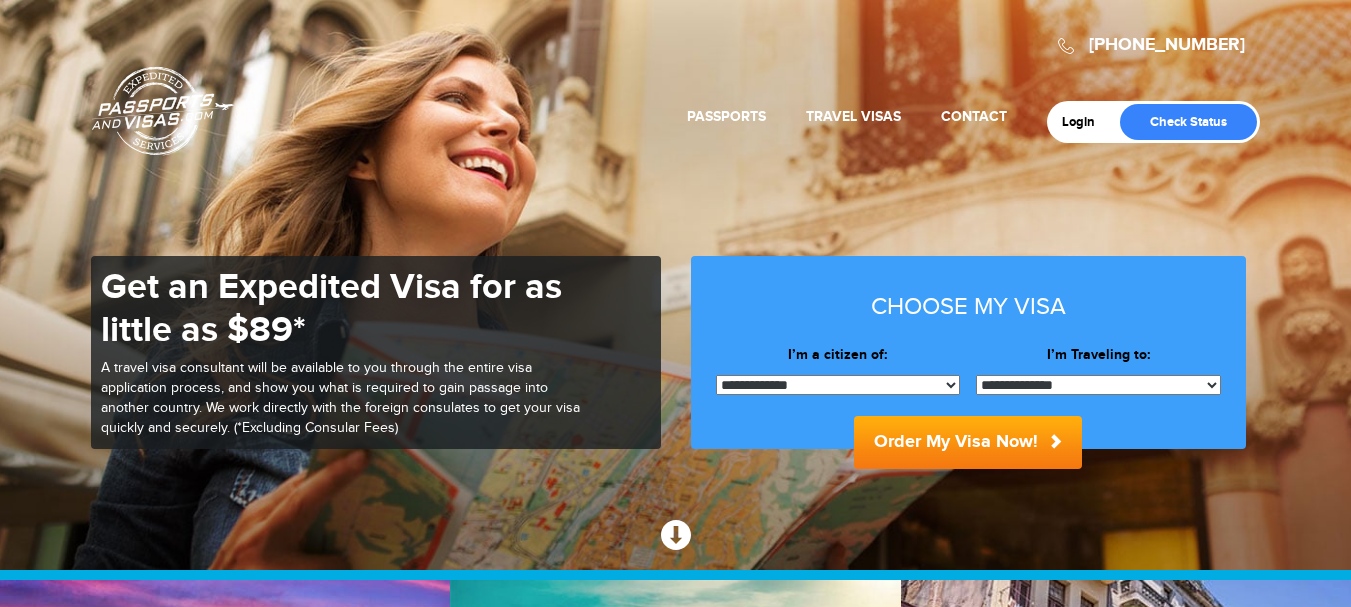 scroll, scrollTop: 0, scrollLeft: 0, axis: both 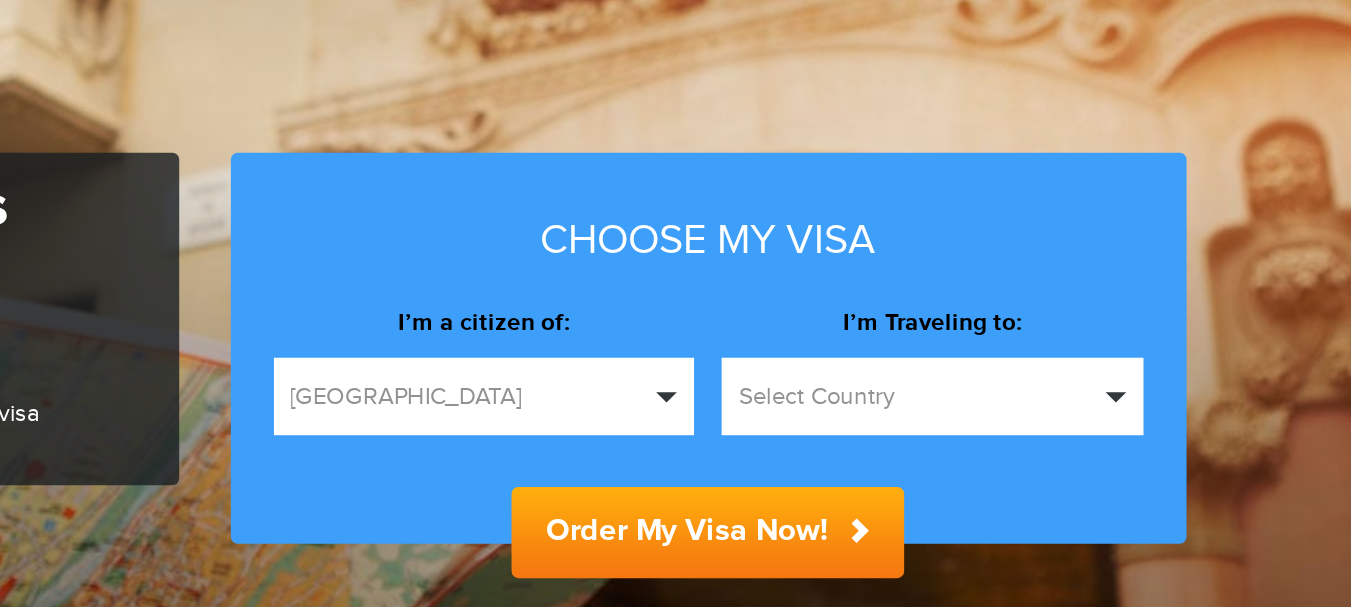 click on "Select Country" at bounding box center [1089, 397] 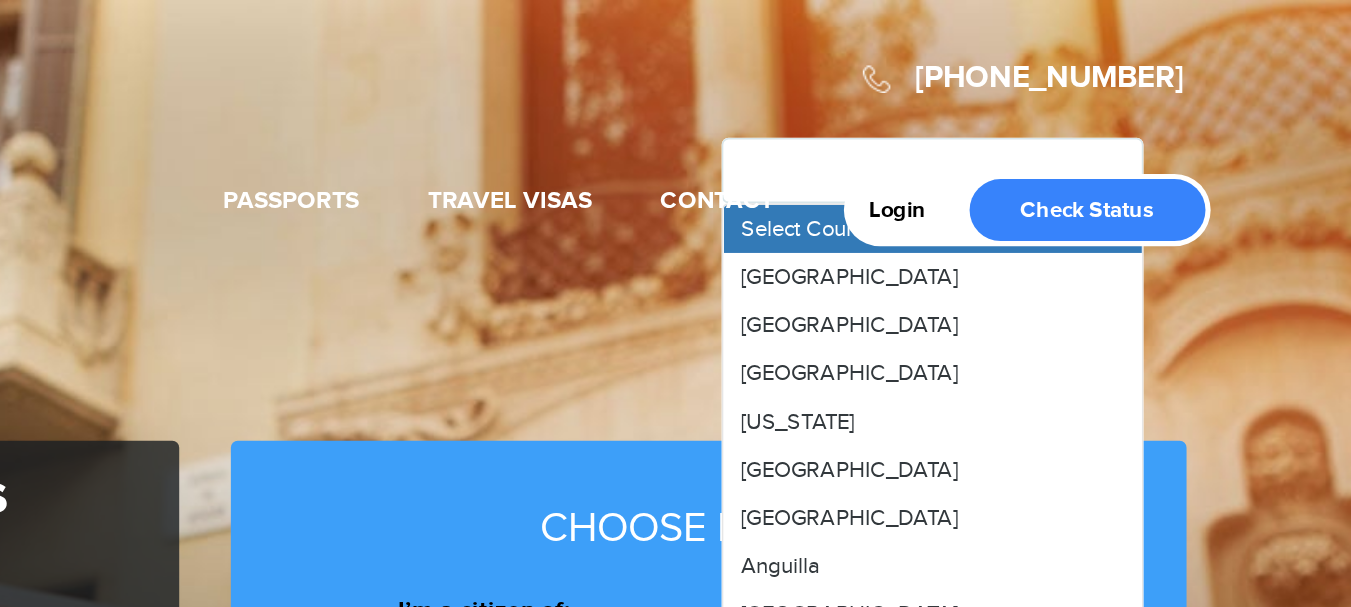 click on "720-790-5143
Passports & Visas.com
Login
Check Status
Passports
Passport Renewal
New Passport
Second Passport
Passport Name Change
Lost Passport" at bounding box center (675, 77) 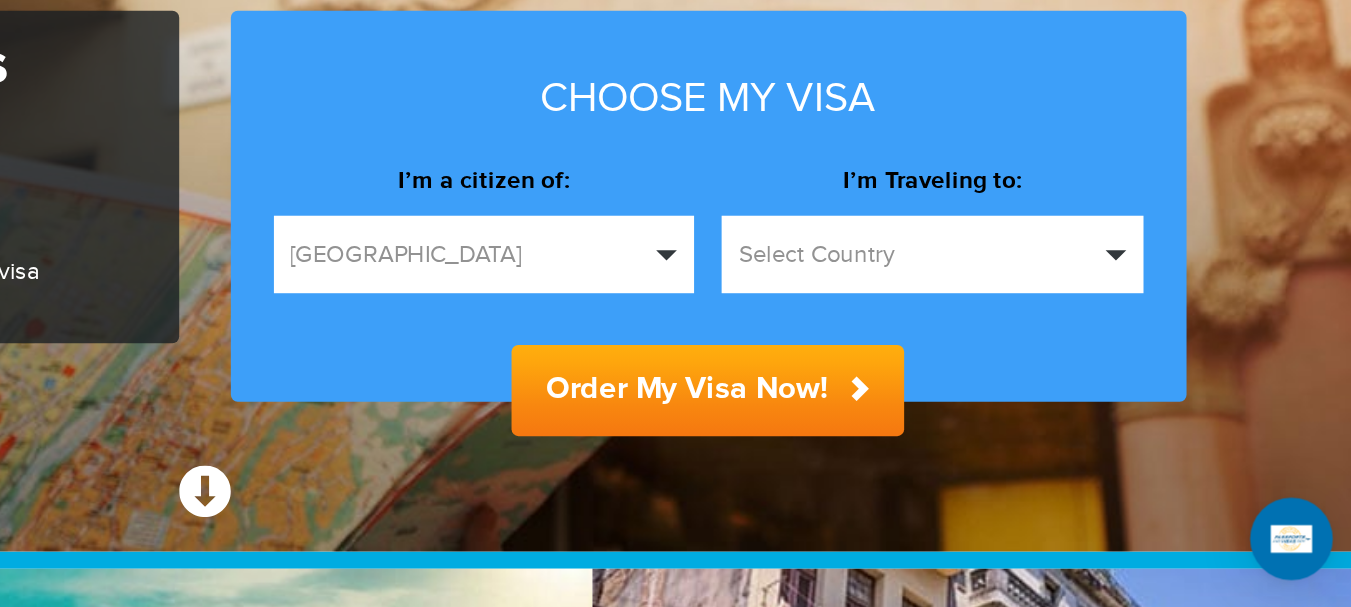 click on "[GEOGRAPHIC_DATA]" at bounding box center (838, 397) 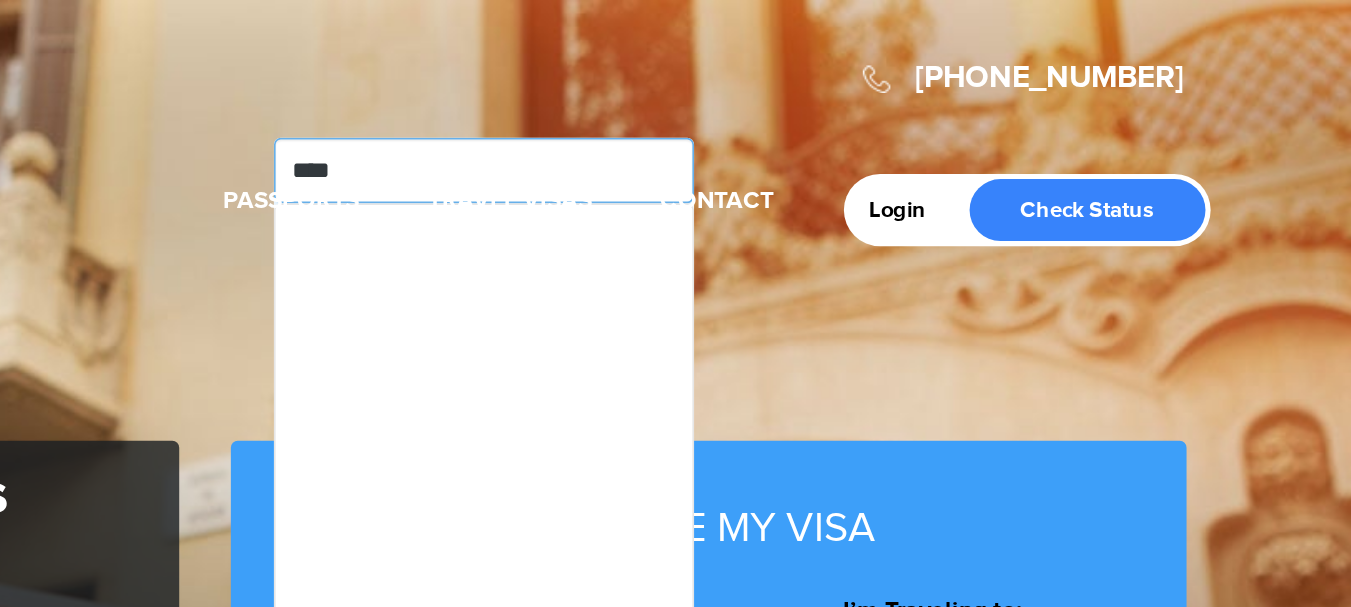 type on "***" 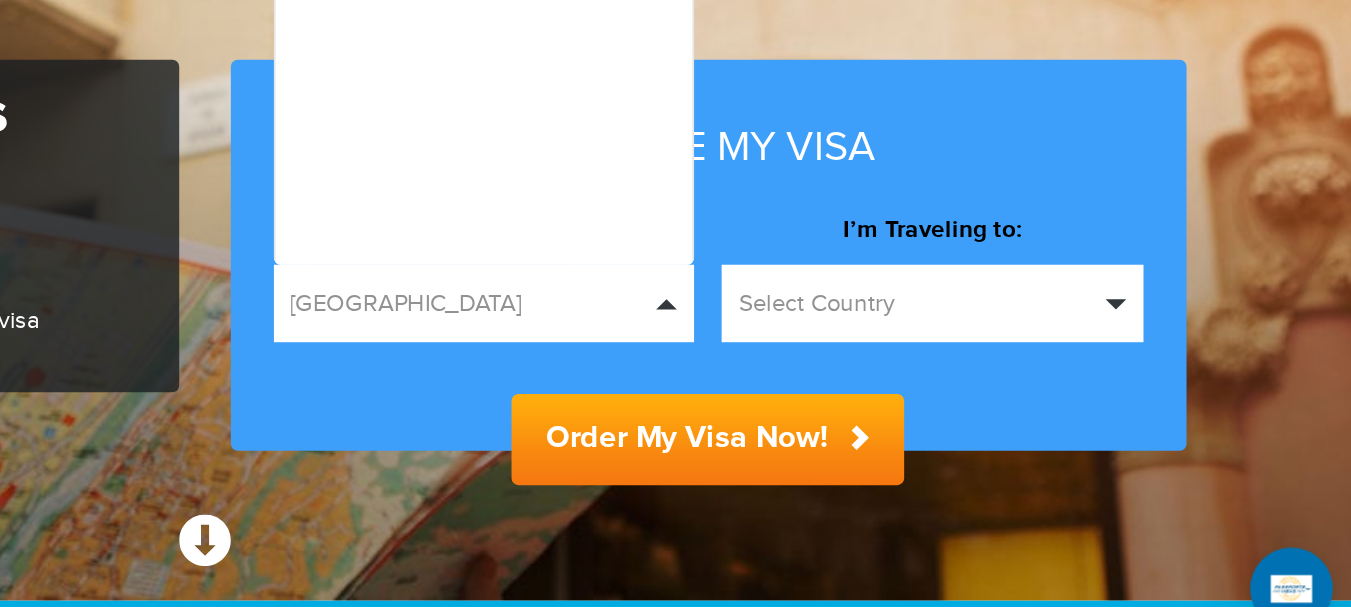 type 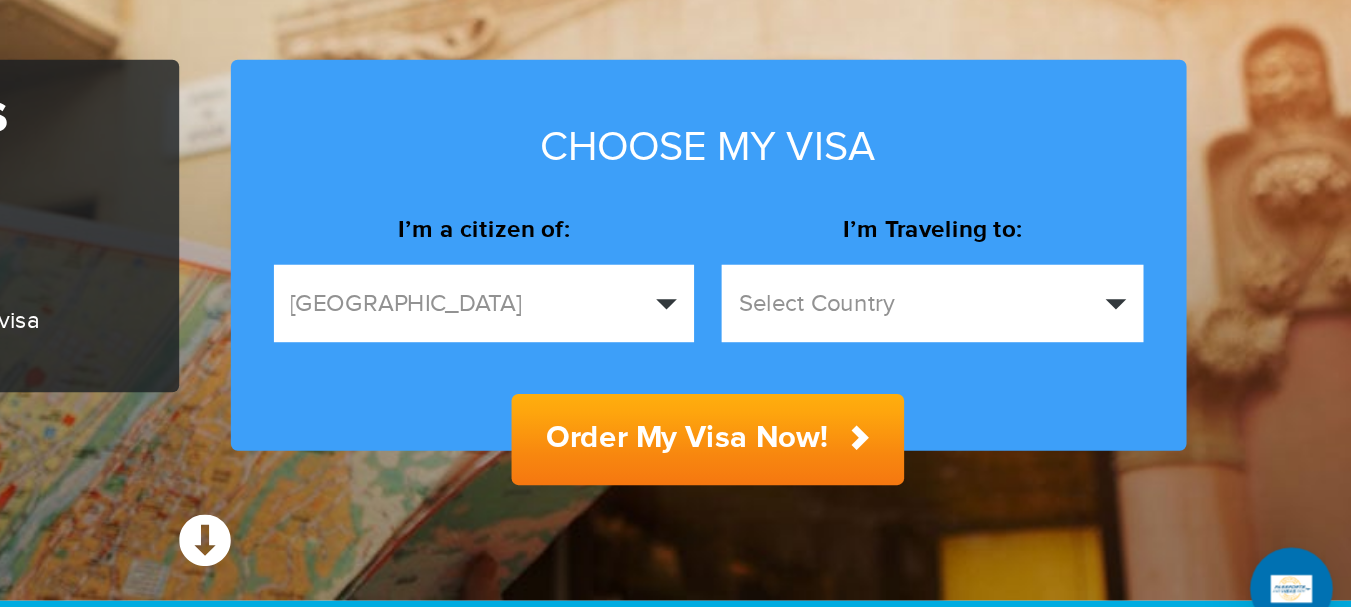 click on "Select Country" at bounding box center [1089, 398] 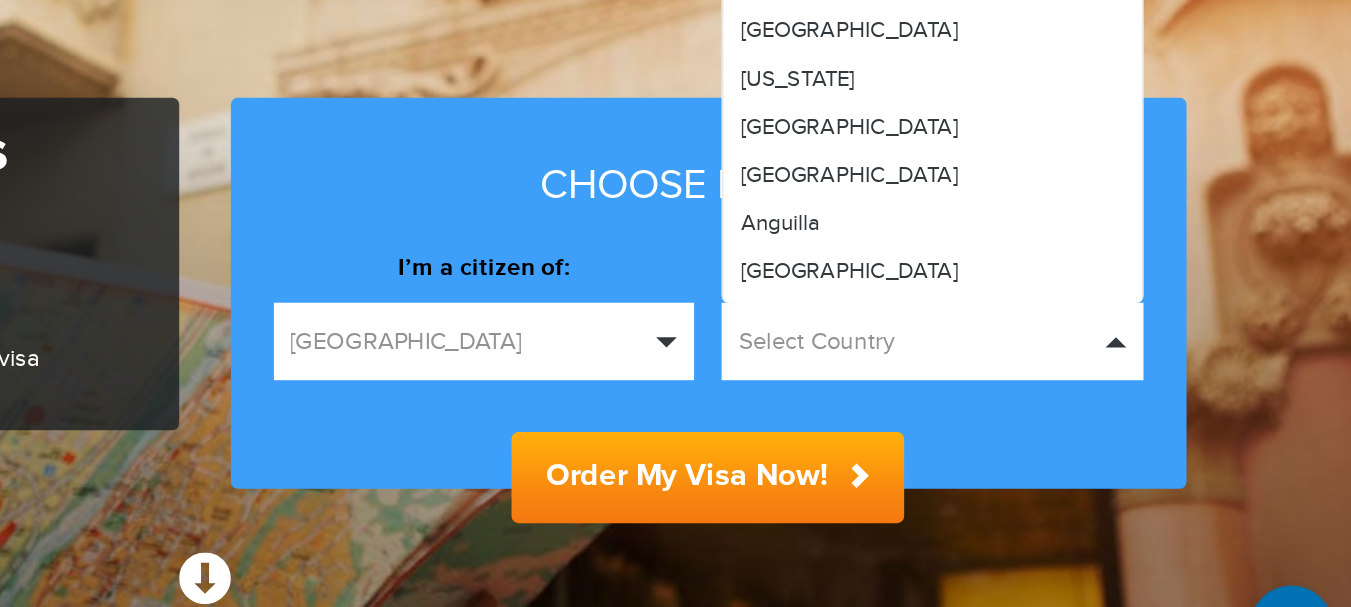 click on "Select Country" at bounding box center [1089, 398] 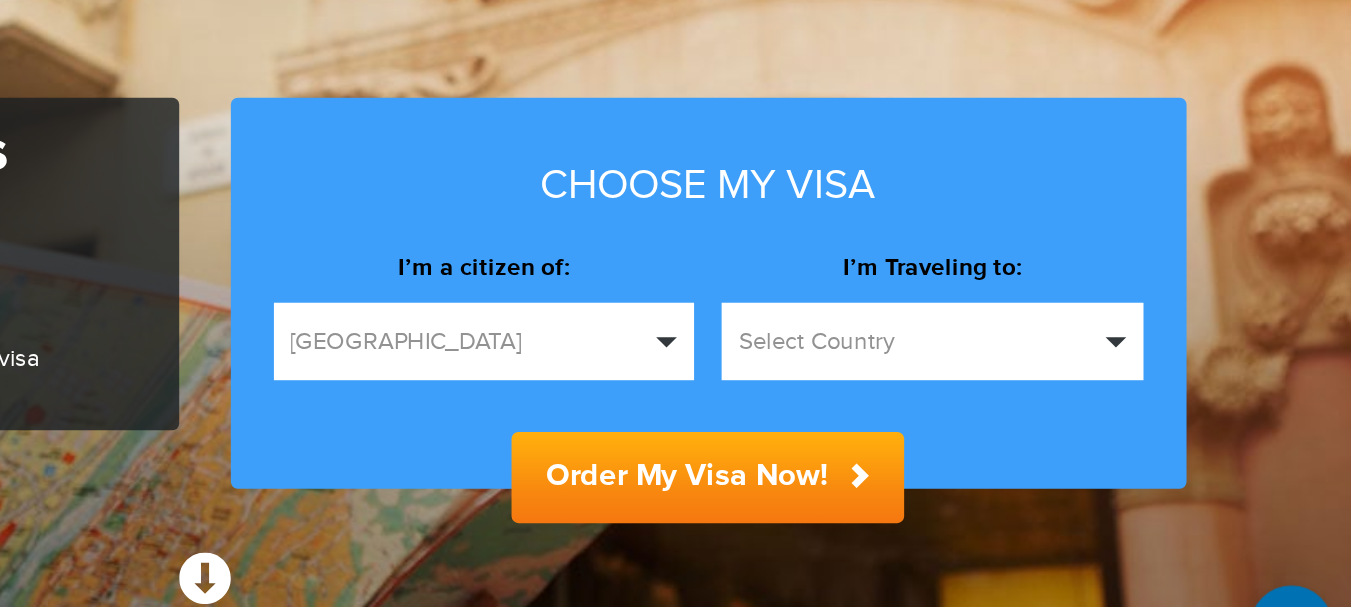 click on "Select Country" at bounding box center [1098, 397] 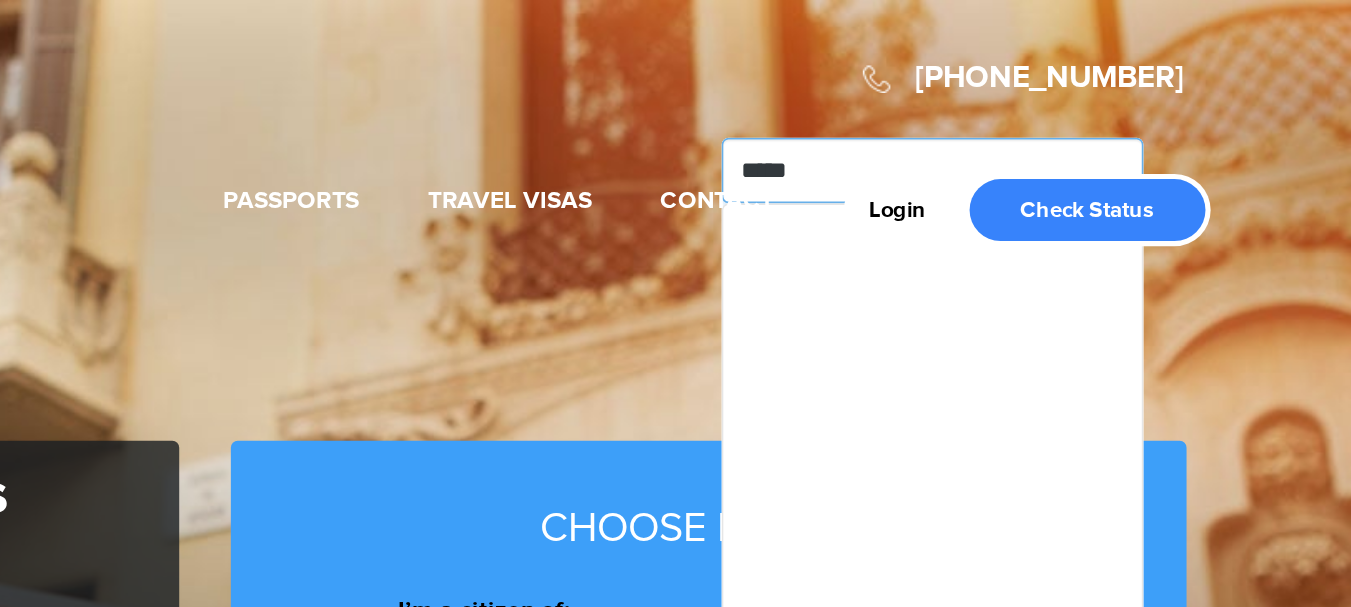 type on "*****" 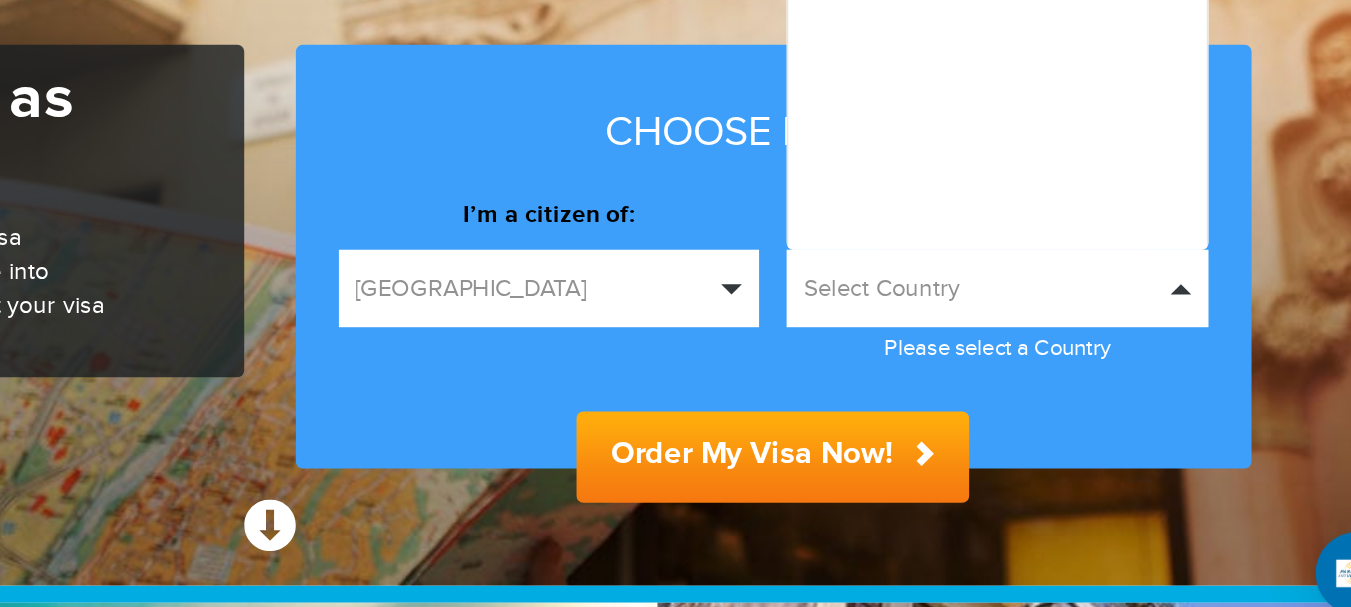 click on "**********" at bounding box center [968, 423] 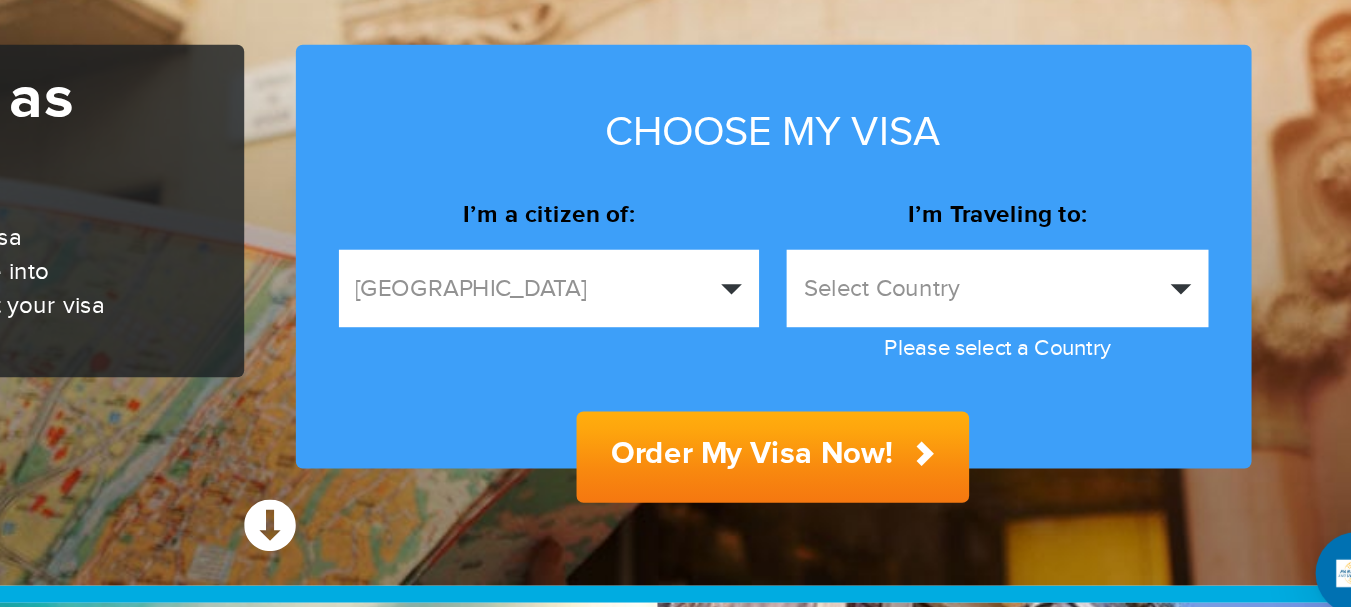 click at bounding box center [1205, 398] 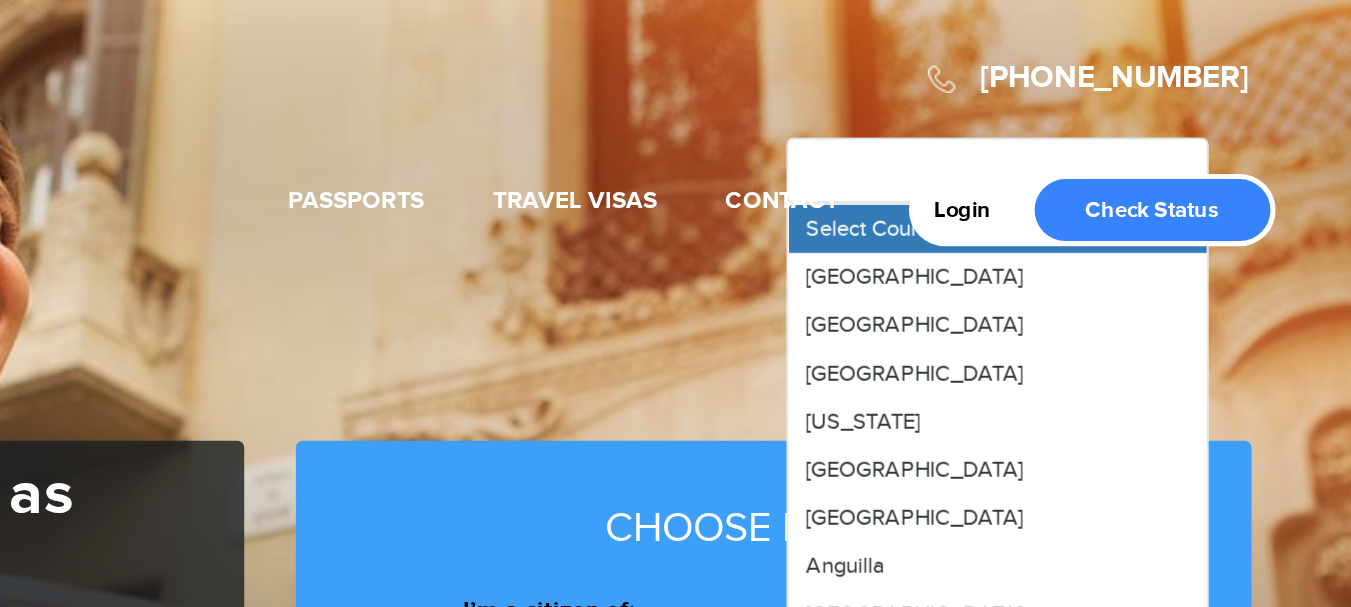 click on "720-790-5143
Passports & Visas.com
Login
Check Status
Passports
Passport Renewal
New Passport
Second Passport
Passport Name Change
Lost Passport
Child Passport" at bounding box center [676, 77] 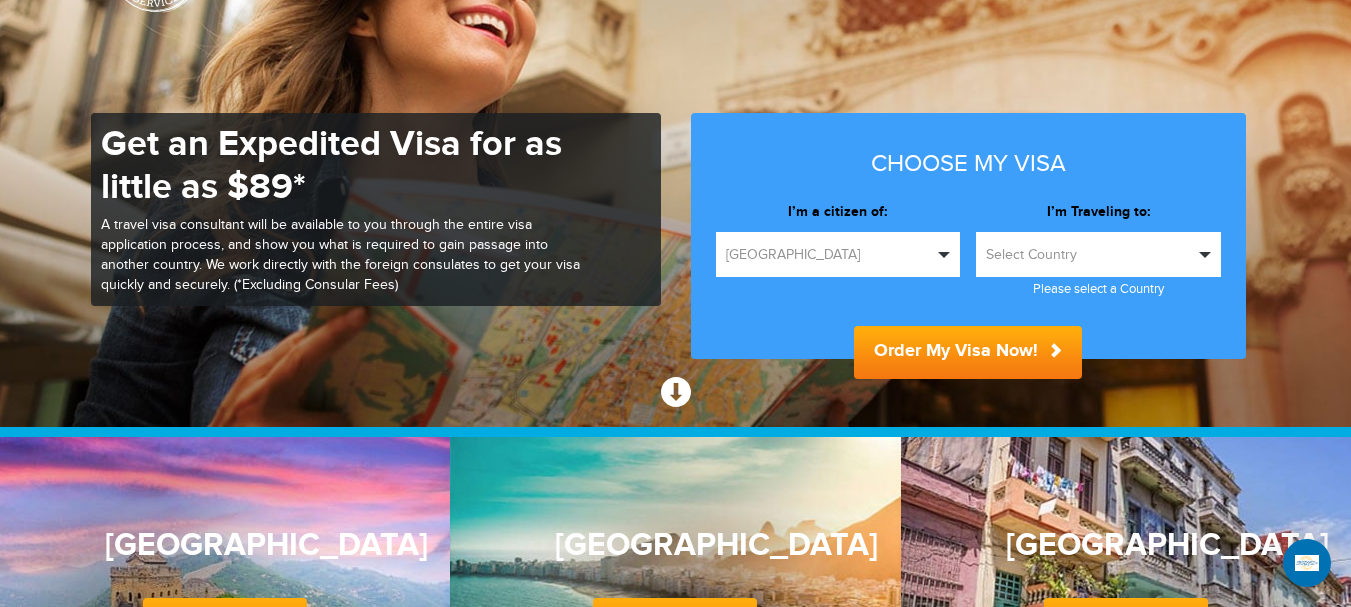 scroll, scrollTop: 142, scrollLeft: 0, axis: vertical 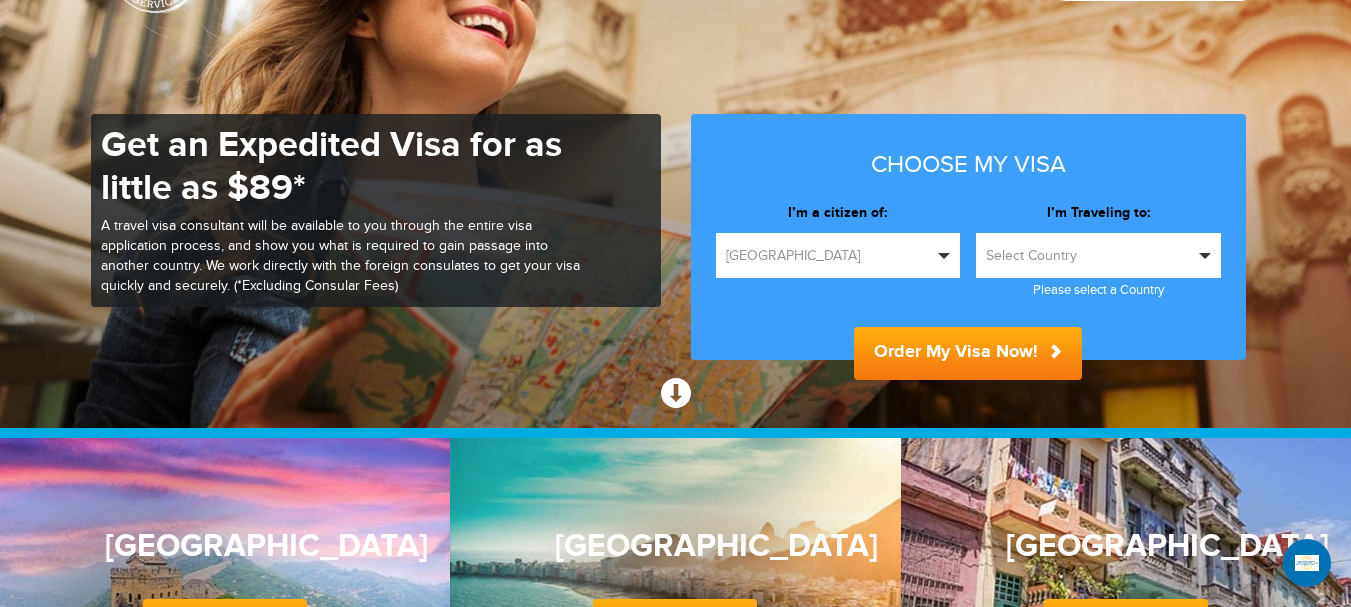 click on "Select Country" at bounding box center (1098, 255) 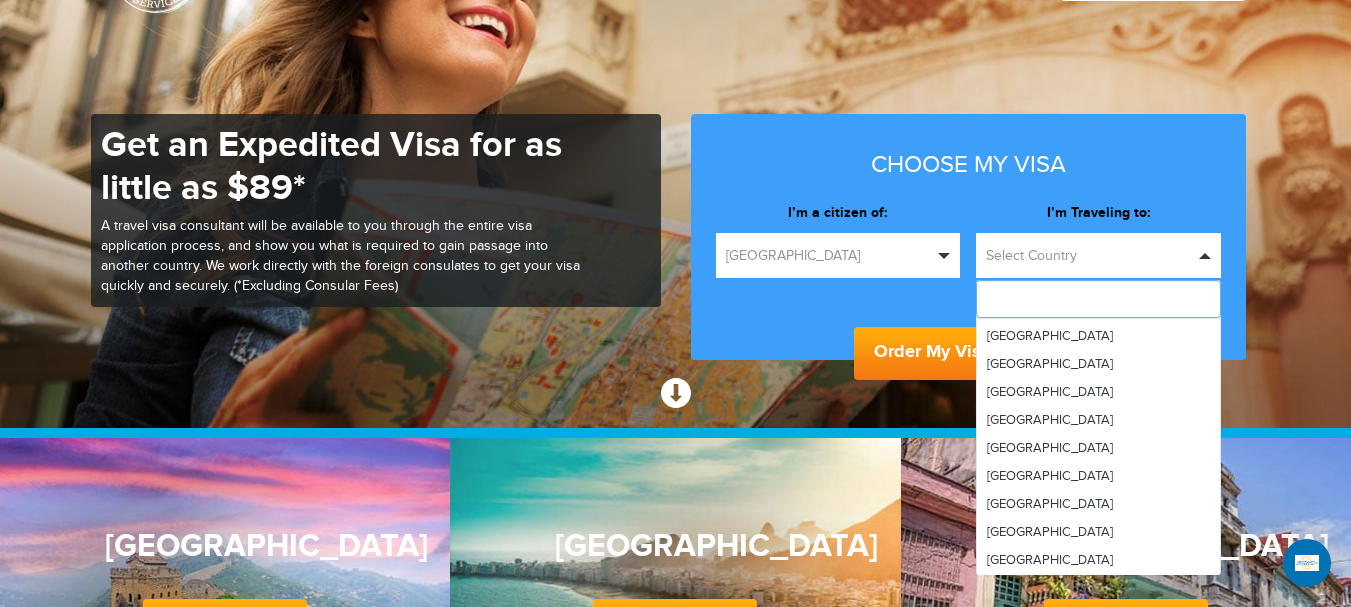 scroll, scrollTop: 370, scrollLeft: 0, axis: vertical 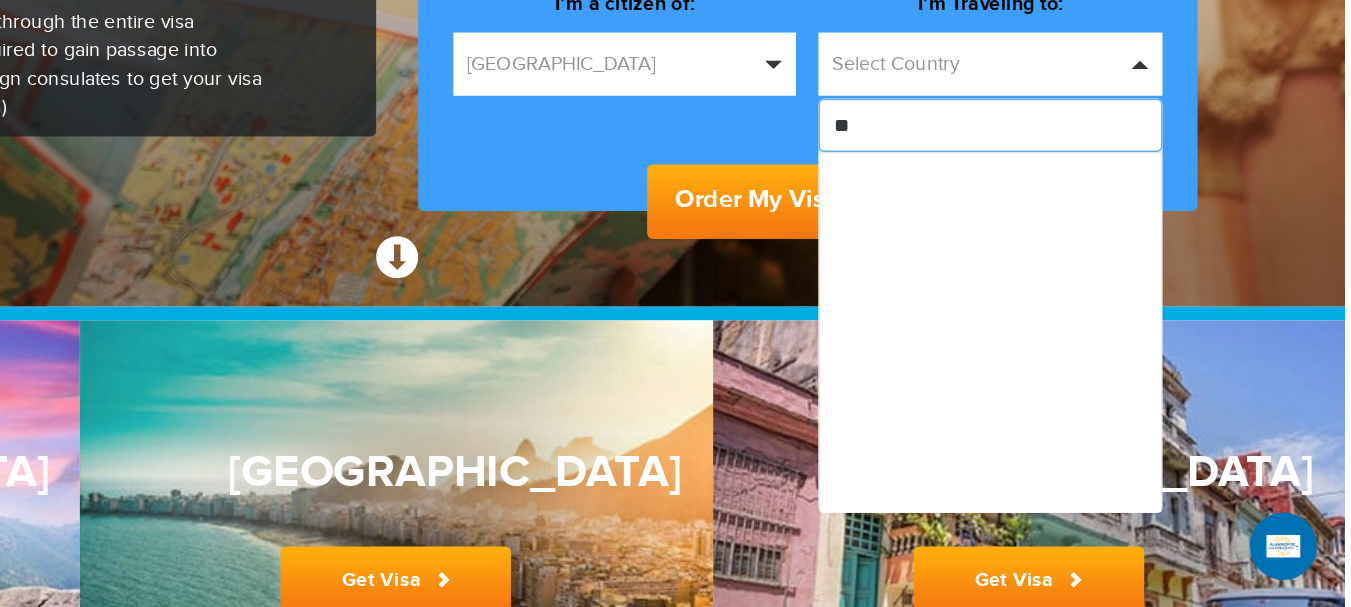 type on "*" 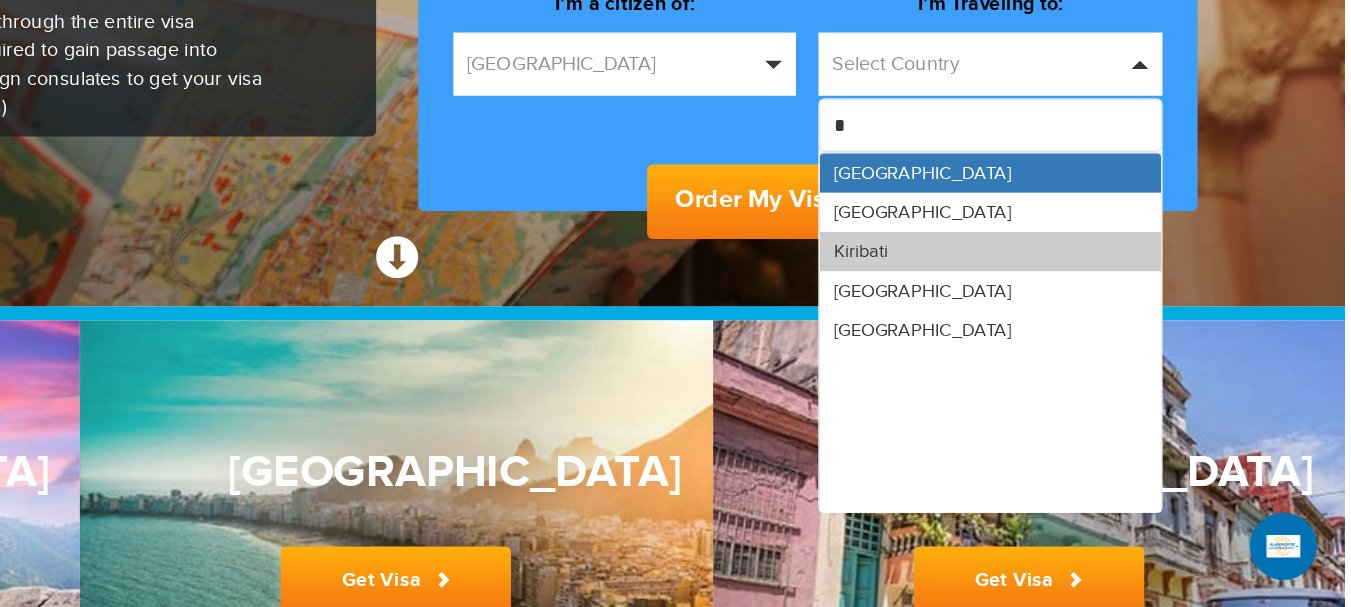 click on "Kiribati" at bounding box center [1098, 353] 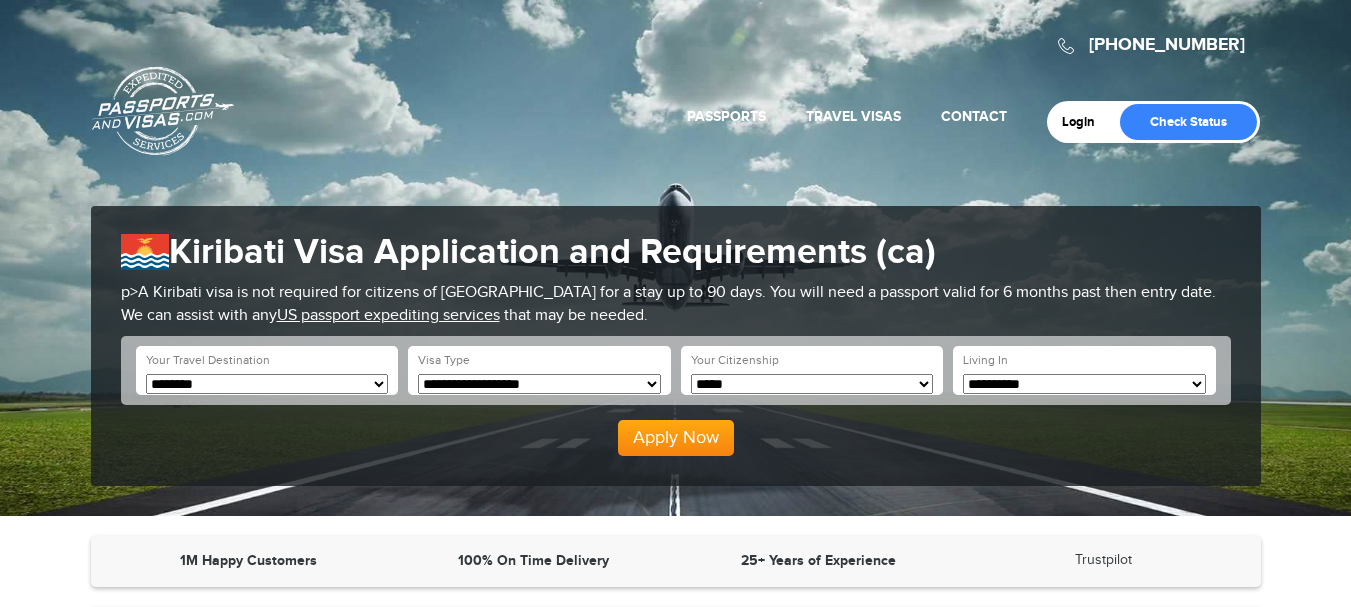 scroll, scrollTop: 0, scrollLeft: 0, axis: both 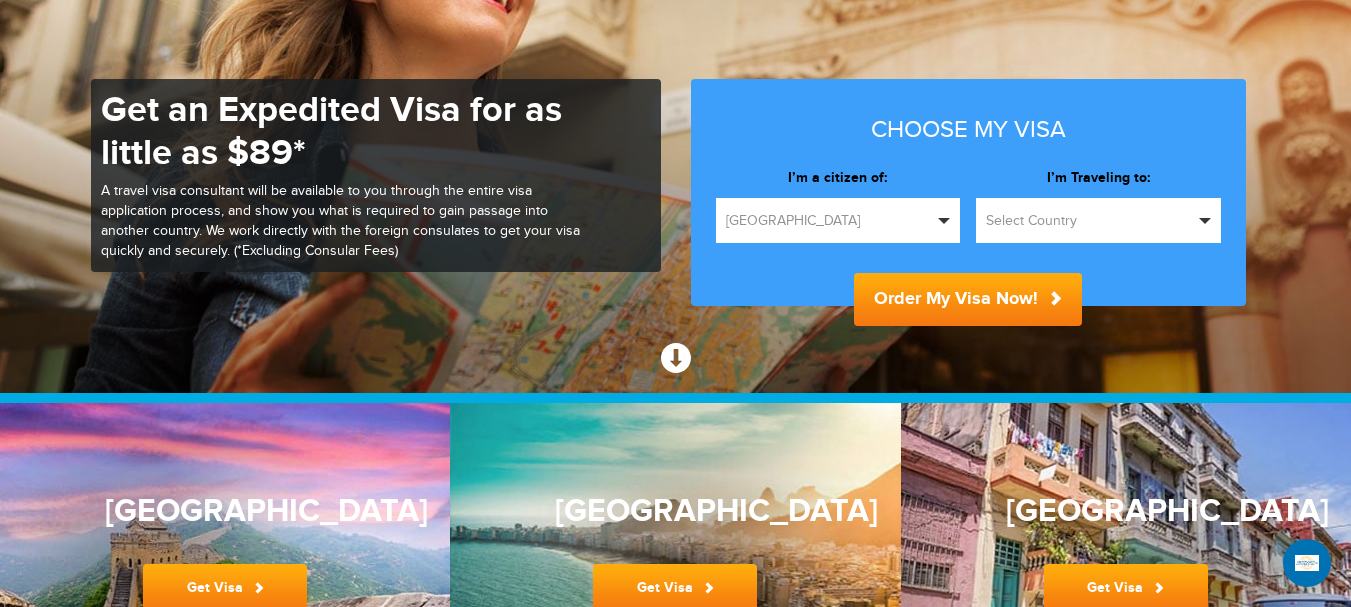 click on "Select Country" at bounding box center [1098, 220] 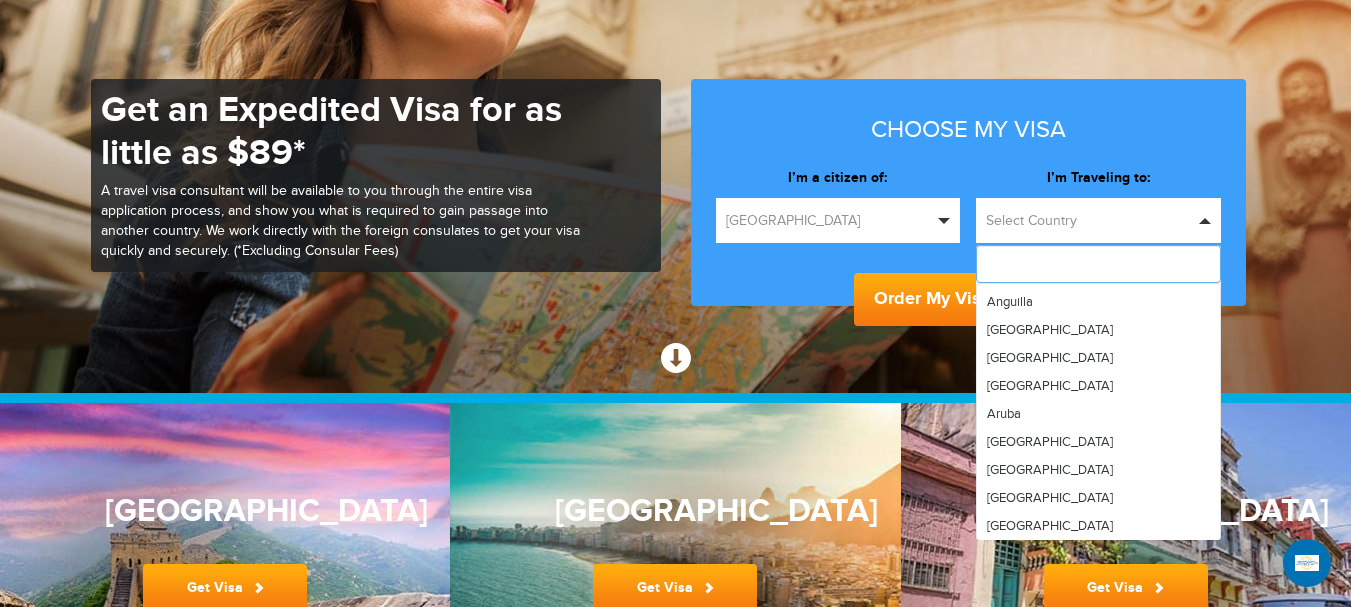 scroll, scrollTop: 198, scrollLeft: 0, axis: vertical 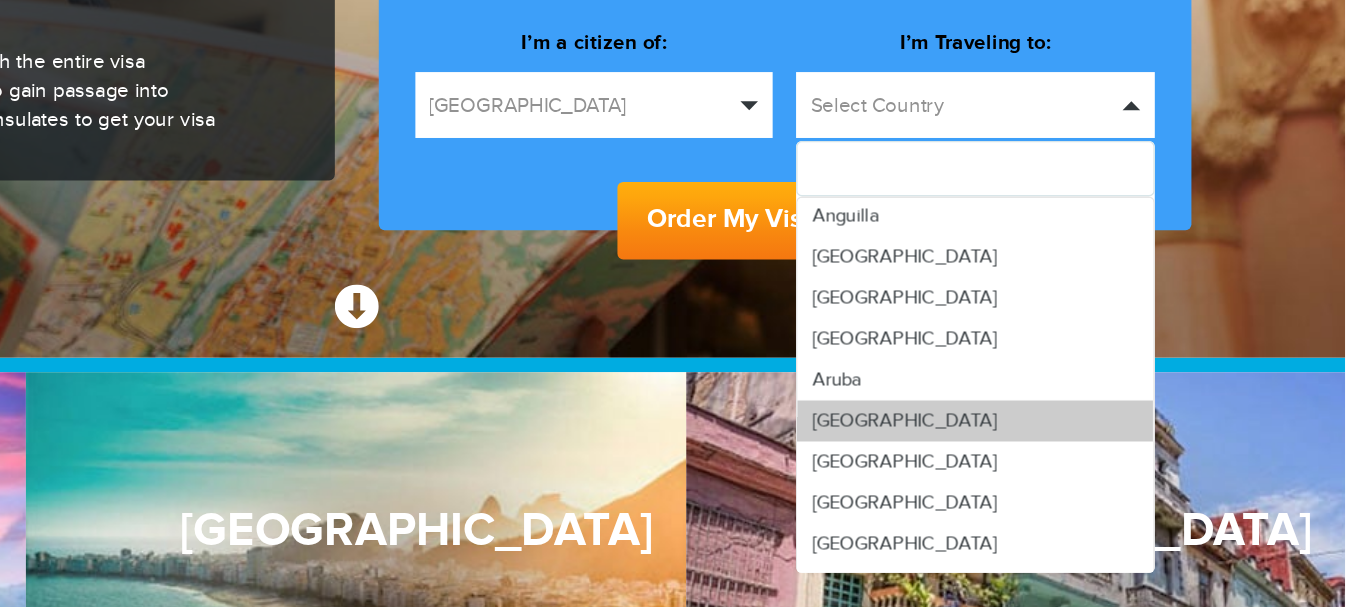 click on "[GEOGRAPHIC_DATA]" at bounding box center (1098, 312) 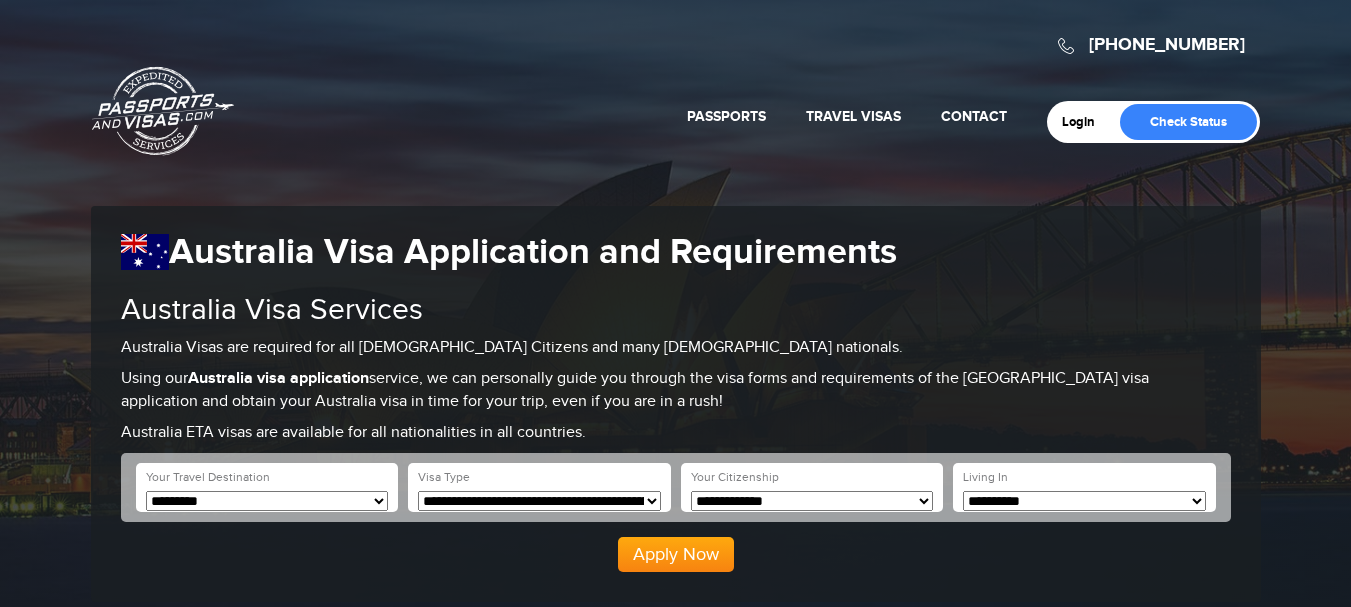 scroll, scrollTop: 0, scrollLeft: 0, axis: both 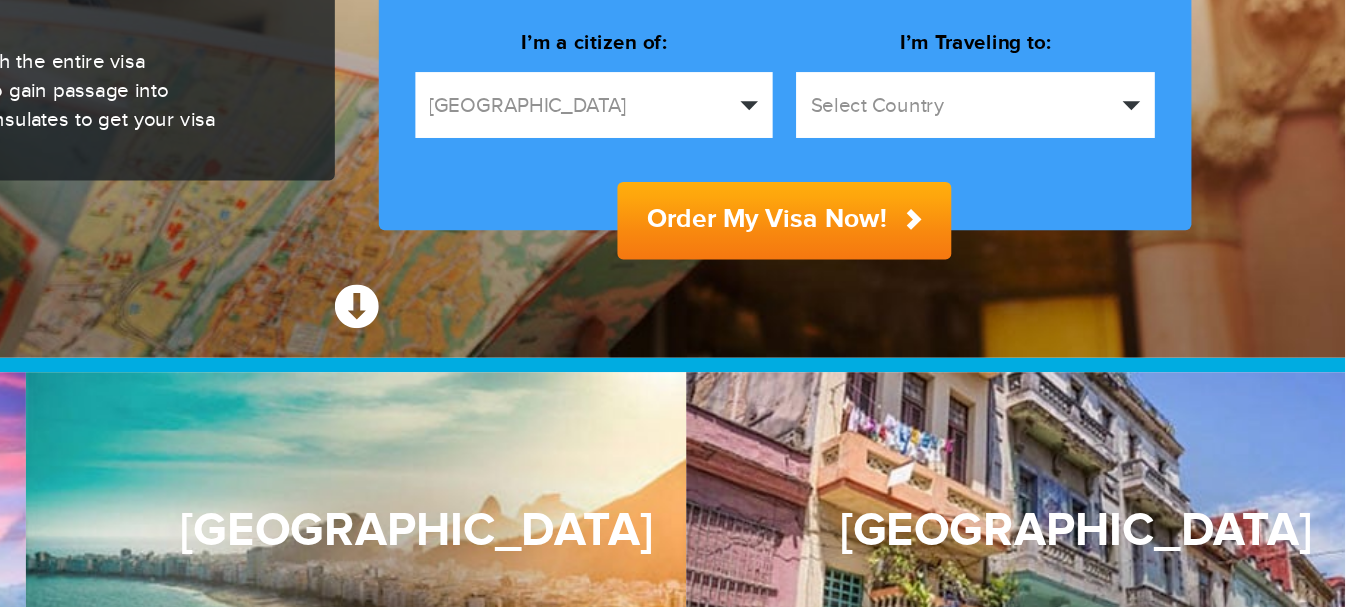 click on "720-790-5143
Passports & Visas.com
Login
Check Status
Passports
Passport Renewal
New Passport
Second Passport
Passport Name Change
Lost Passport
About" at bounding box center (675, -16) 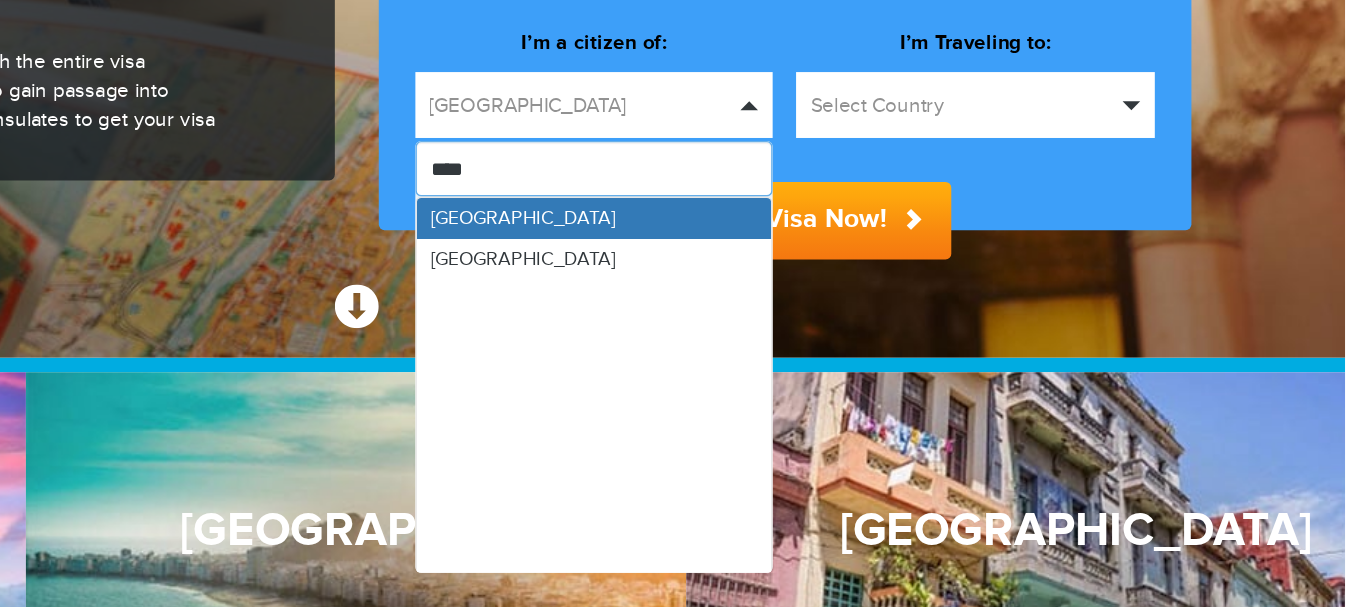 type on "*****" 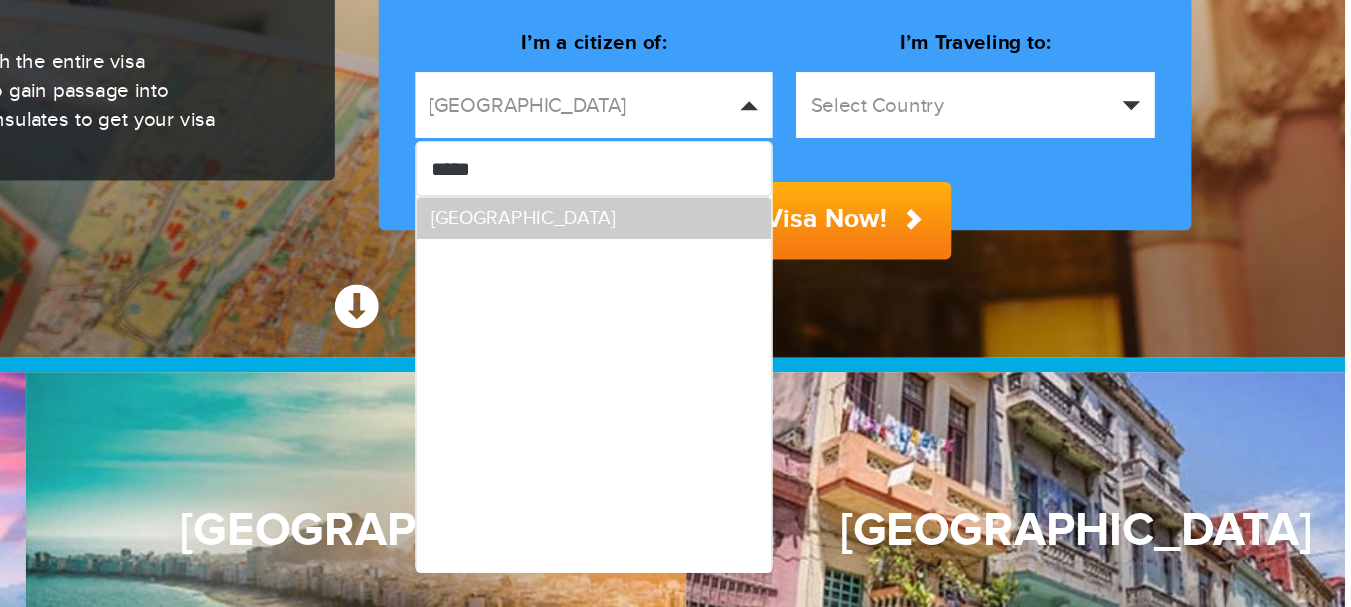 click on "[GEOGRAPHIC_DATA]" at bounding box center [838, 174] 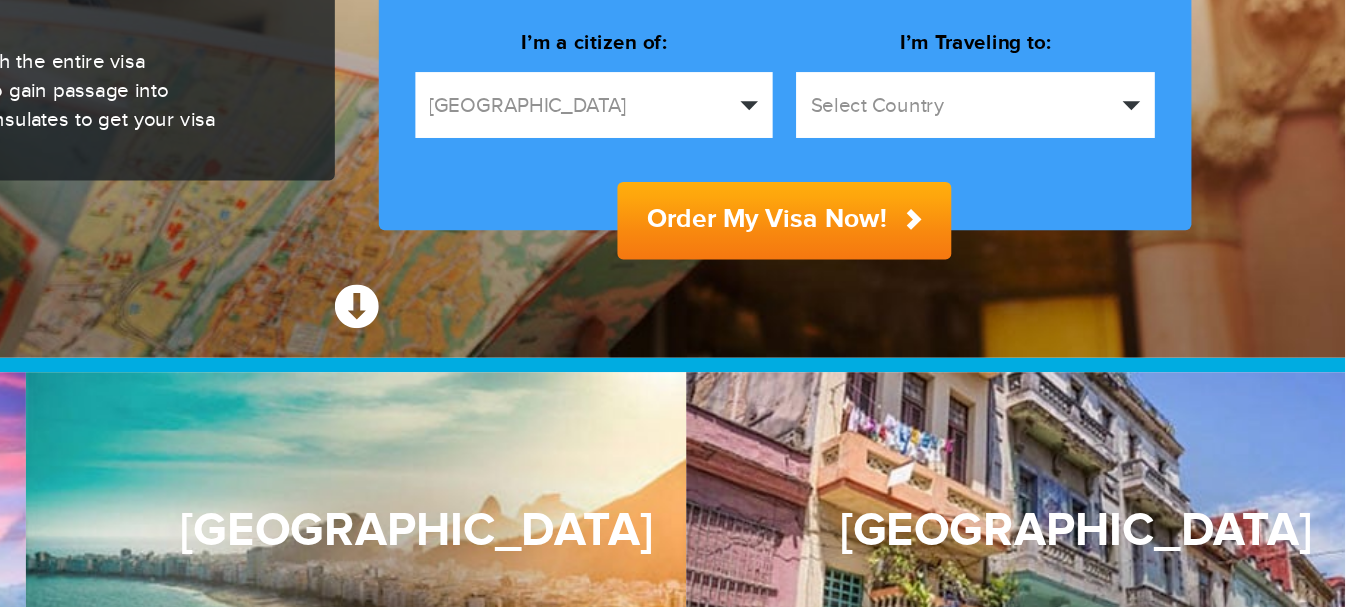 click at bounding box center (1205, 97) 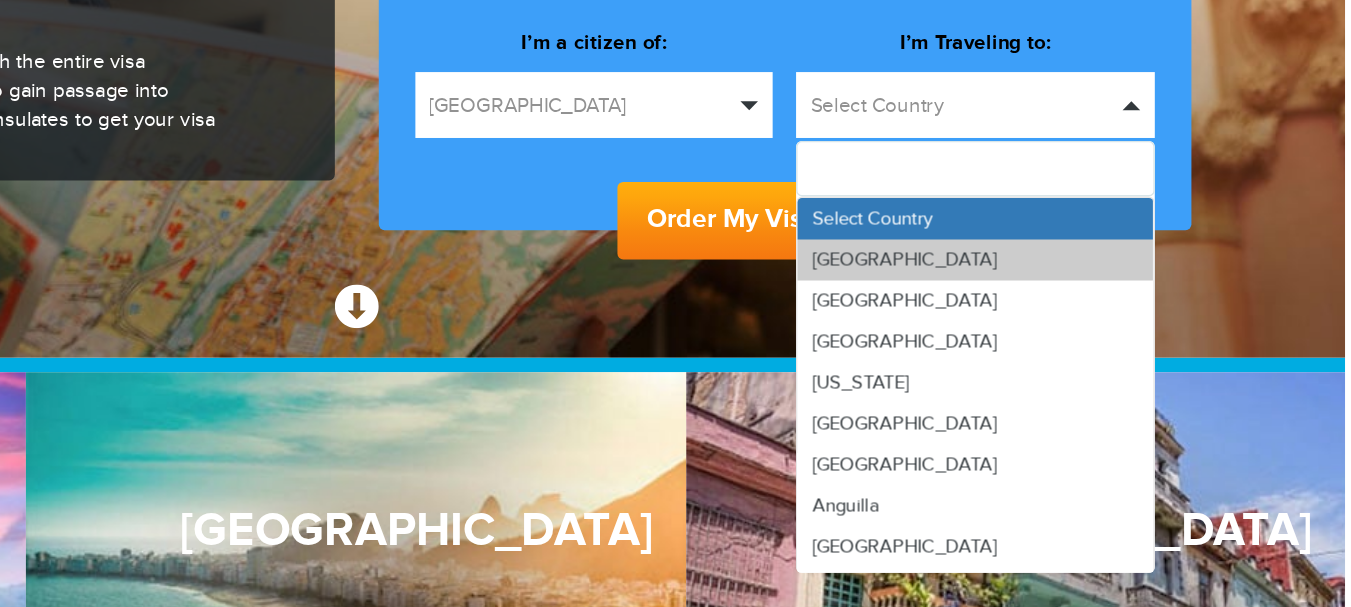 click on "[GEOGRAPHIC_DATA]" at bounding box center [1098, 202] 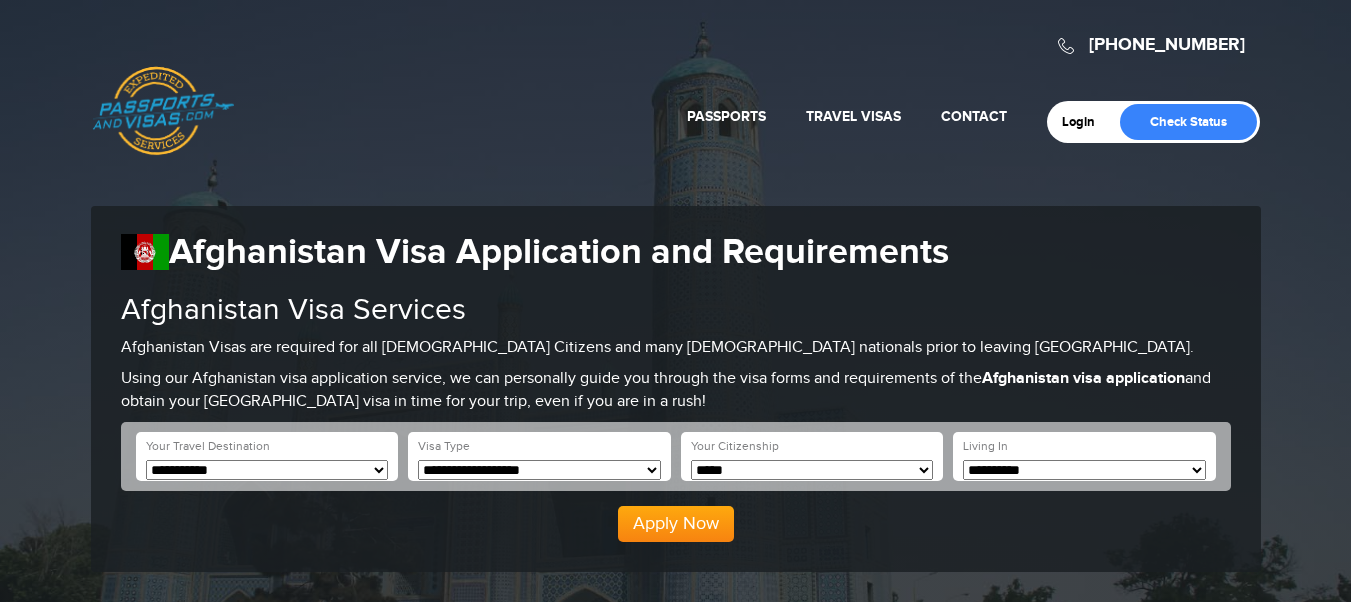 scroll, scrollTop: 0, scrollLeft: 0, axis: both 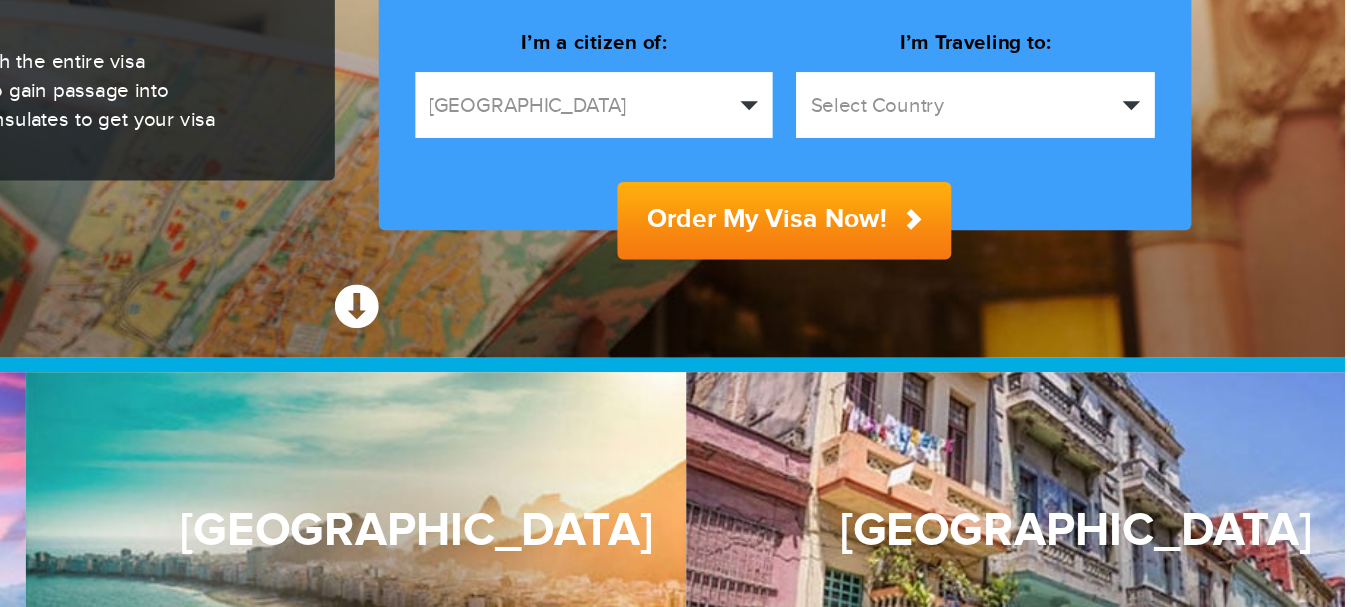 click on "[GEOGRAPHIC_DATA]" at bounding box center [838, 96] 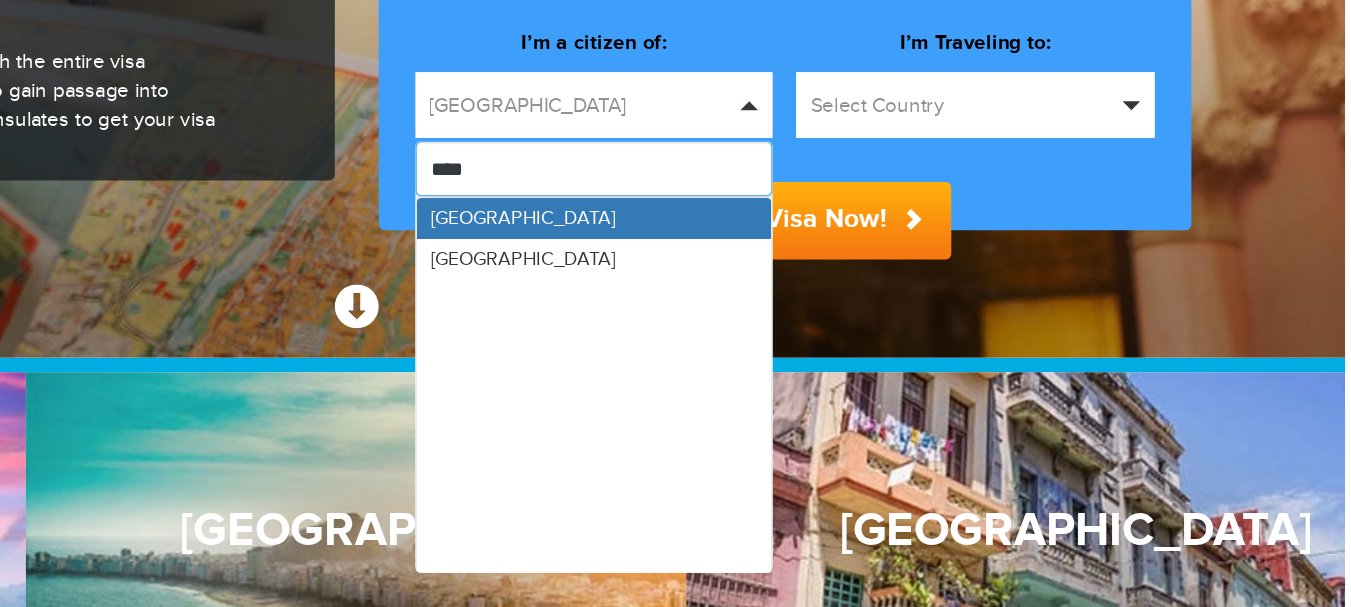 type on "*****" 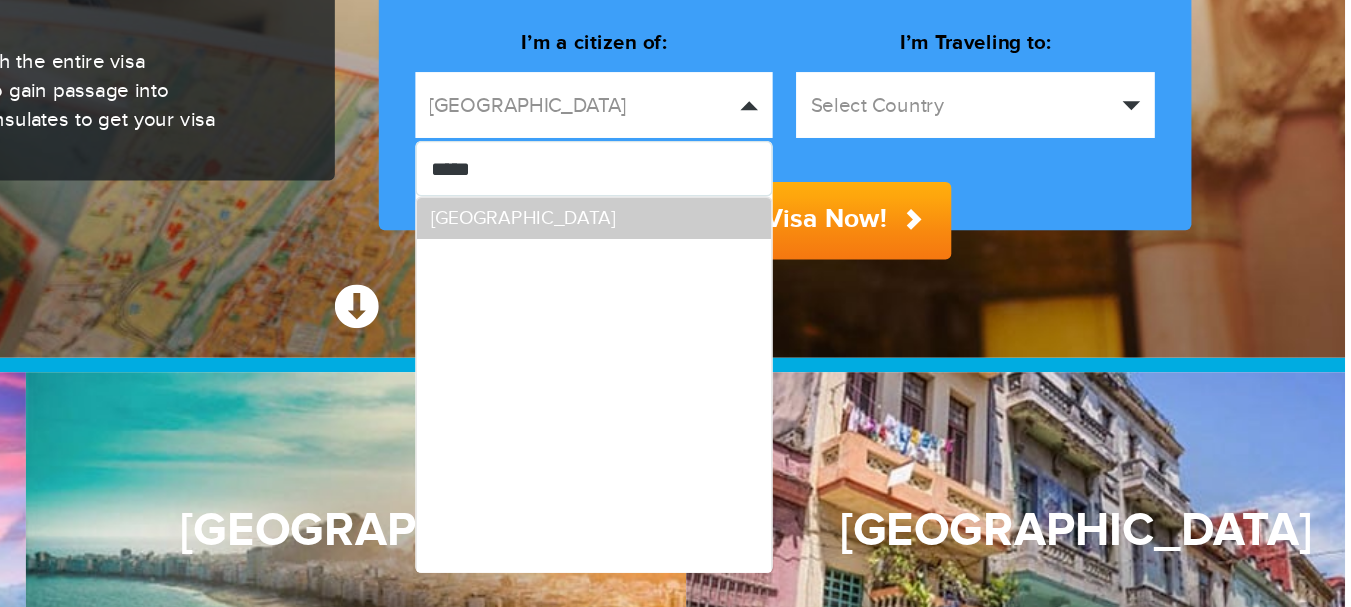 click on "[GEOGRAPHIC_DATA]" at bounding box center [838, 174] 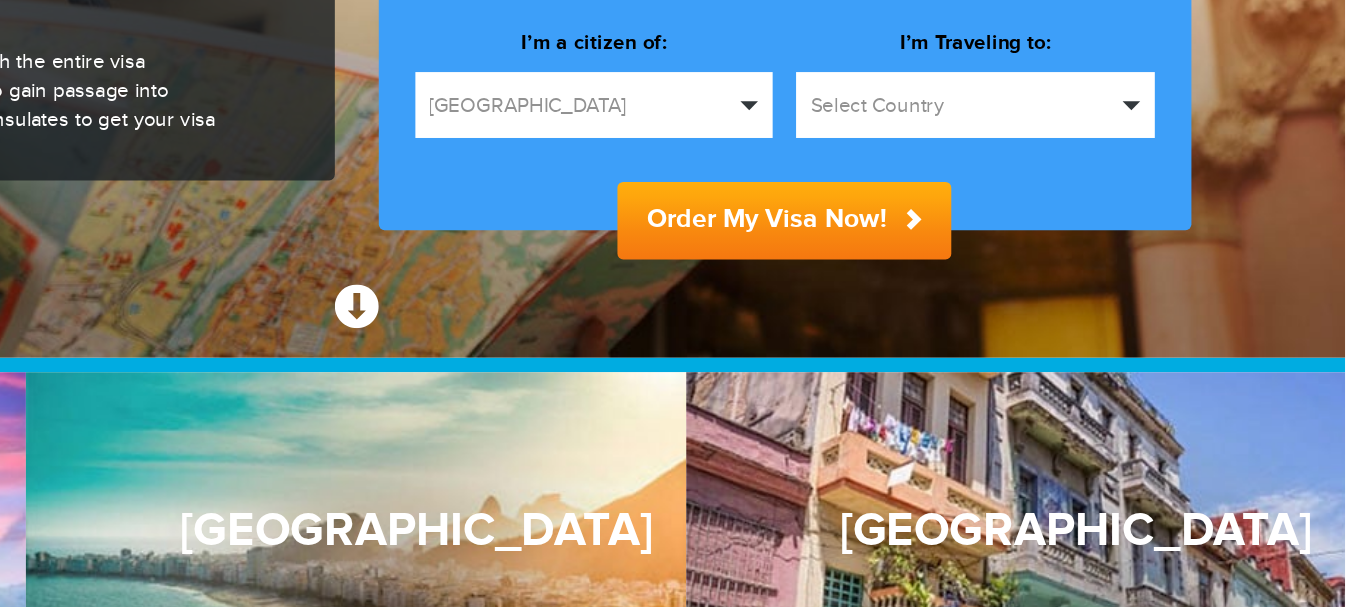 click at bounding box center (1205, 97) 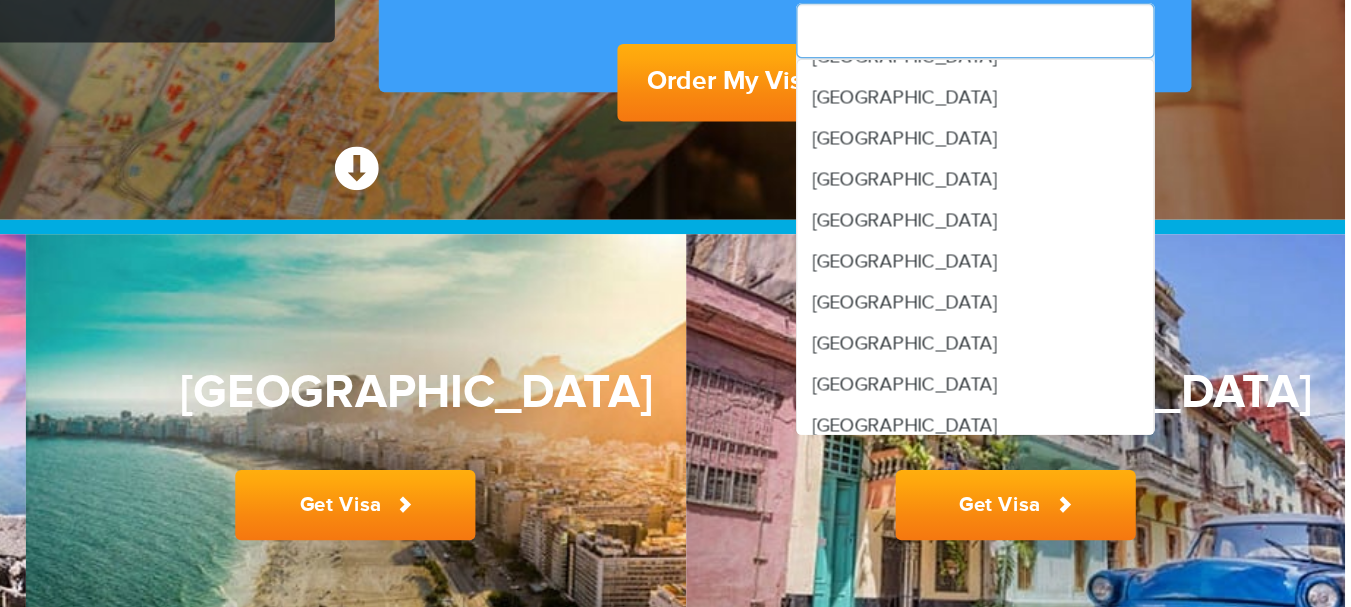 scroll, scrollTop: 825, scrollLeft: 0, axis: vertical 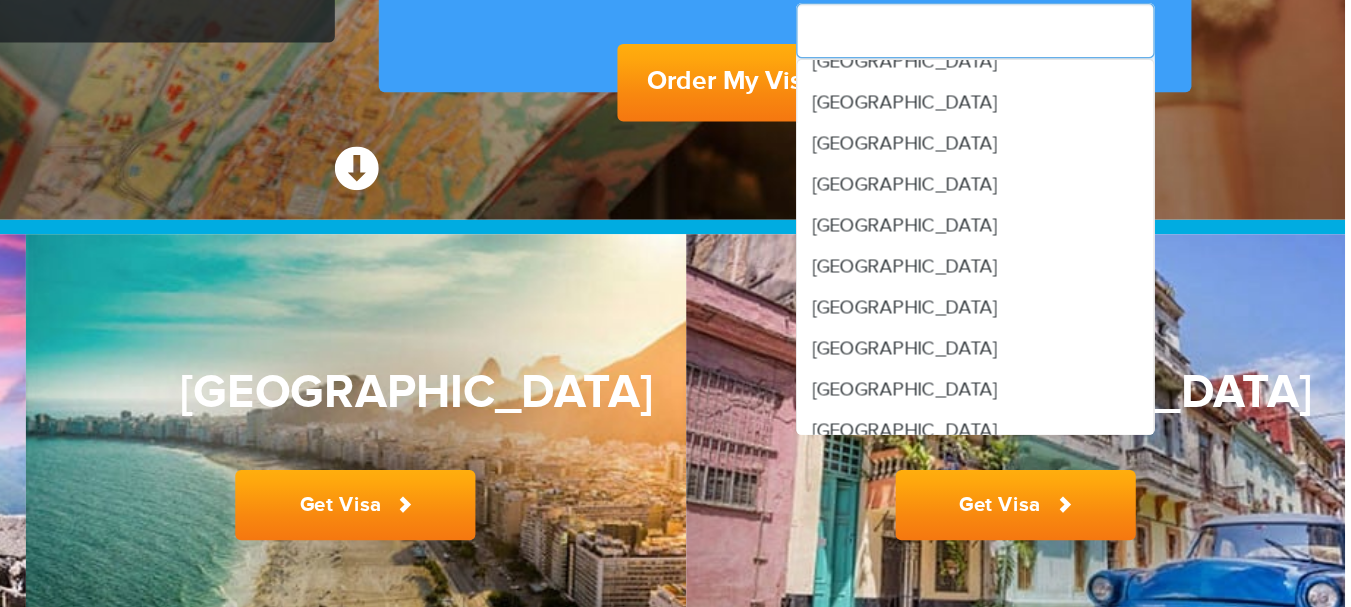 type on "*" 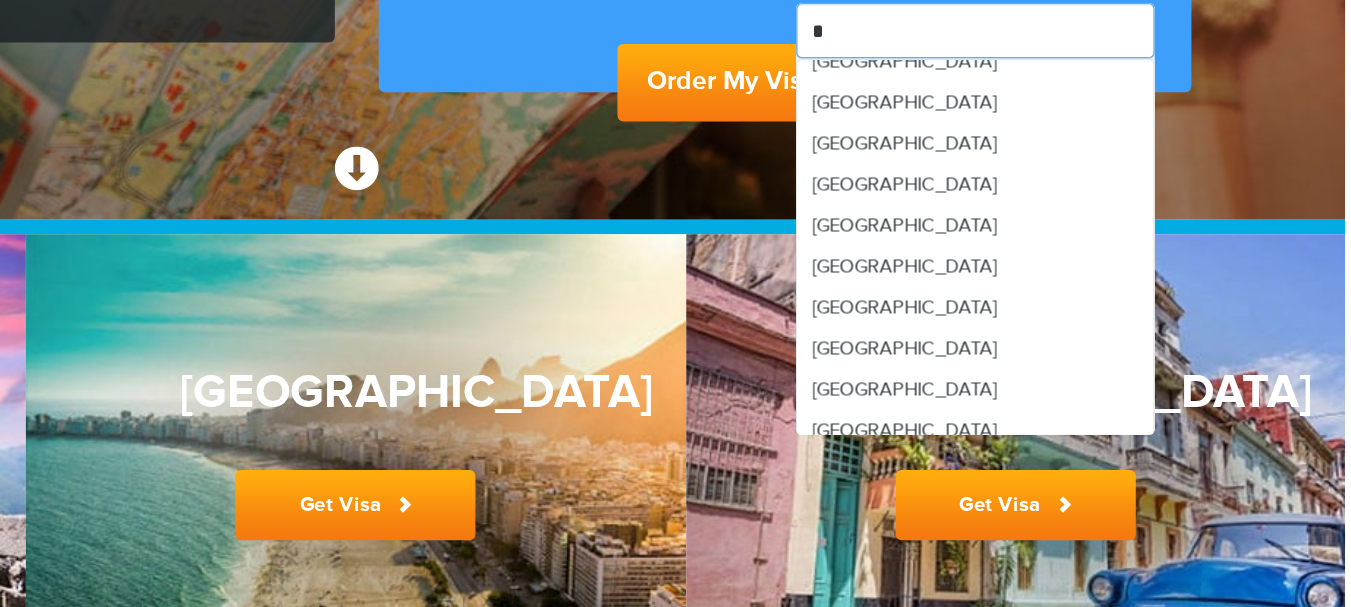 scroll, scrollTop: 0, scrollLeft: 0, axis: both 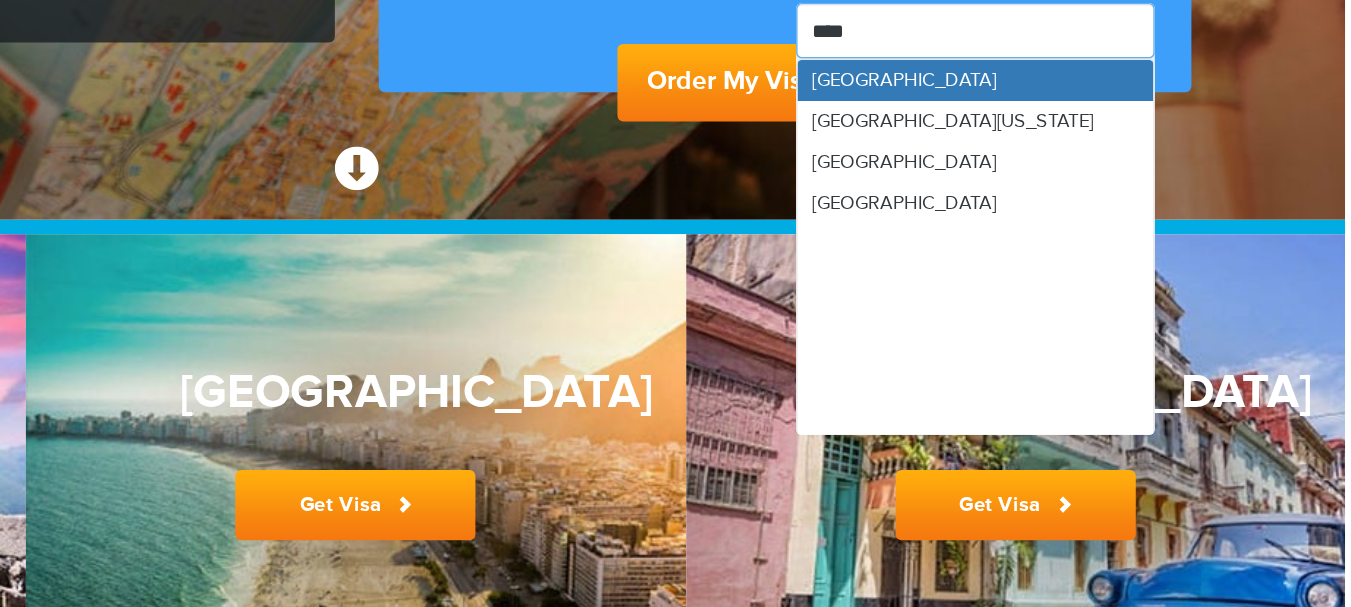 type on "*****" 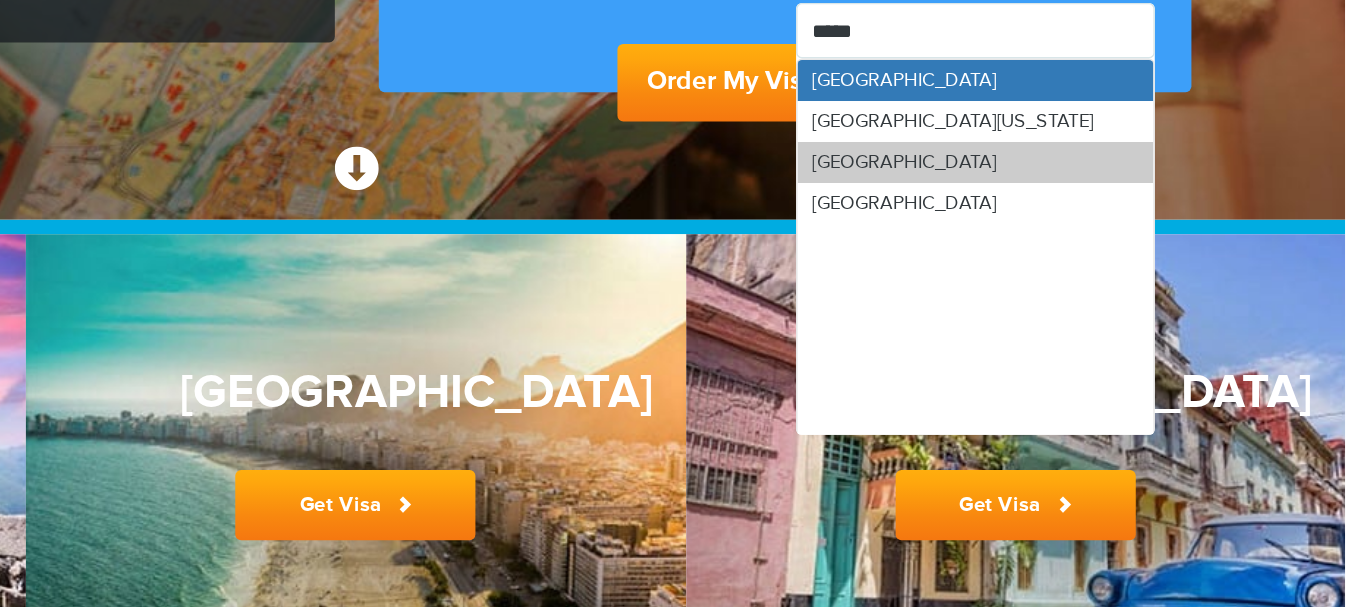 click on "[GEOGRAPHIC_DATA]" at bounding box center (1098, 230) 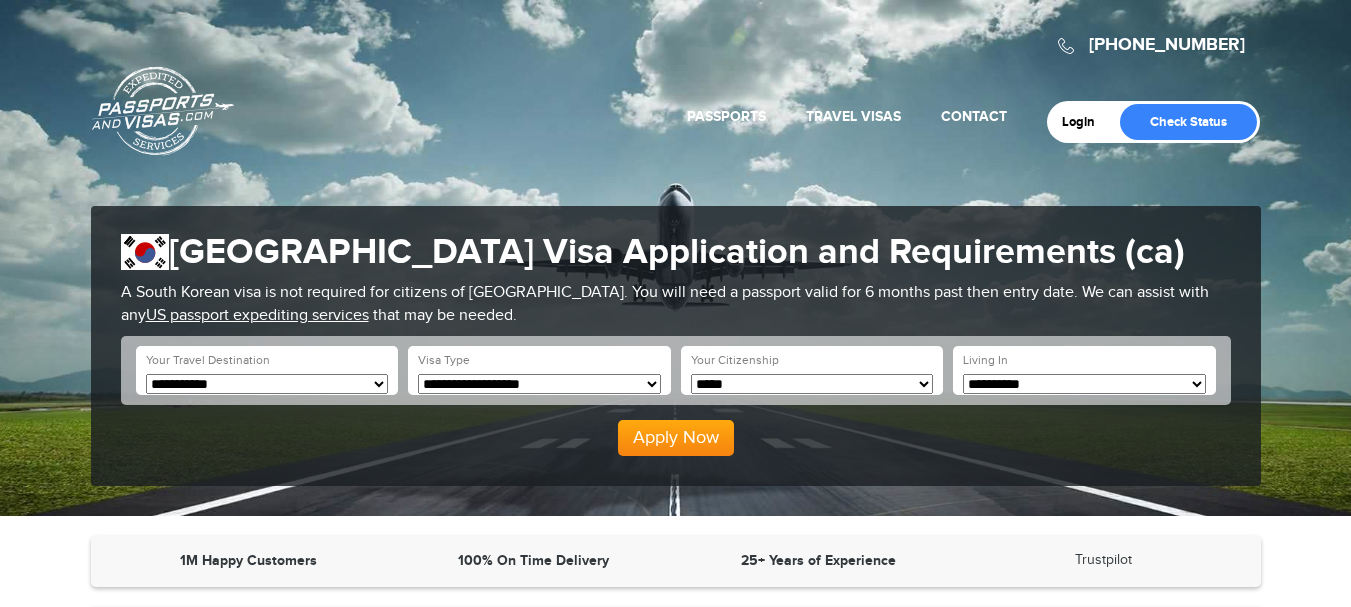 scroll, scrollTop: 0, scrollLeft: 0, axis: both 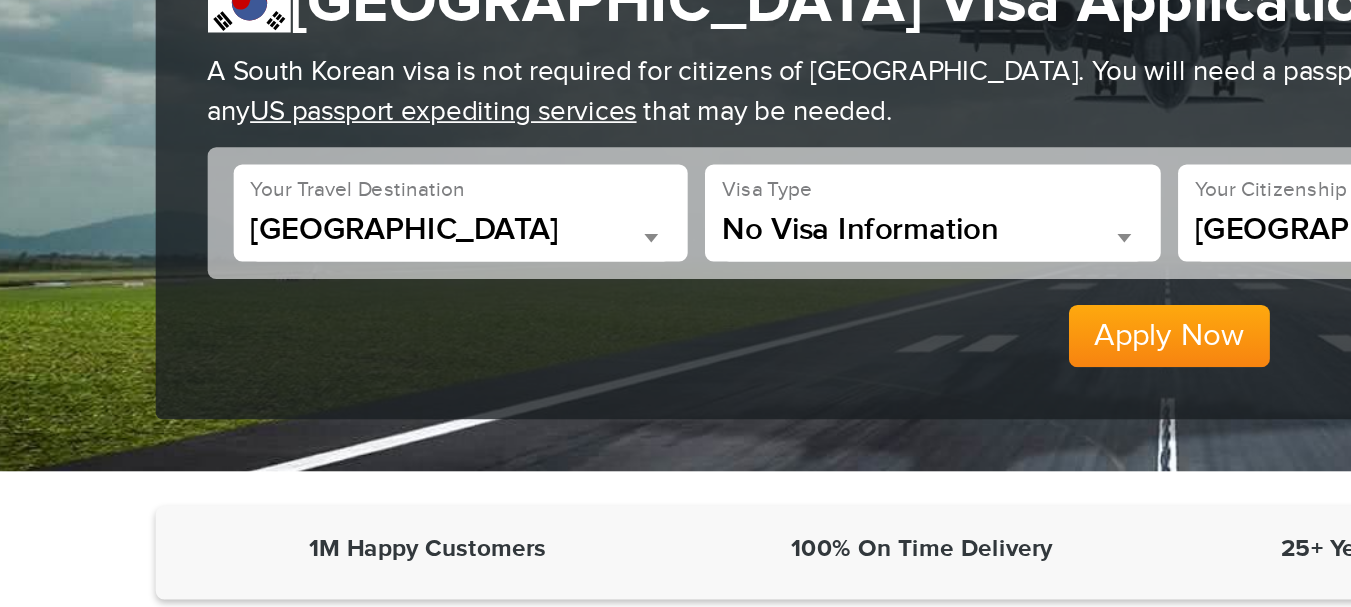 click on "No Visa Information" at bounding box center (539, 230) 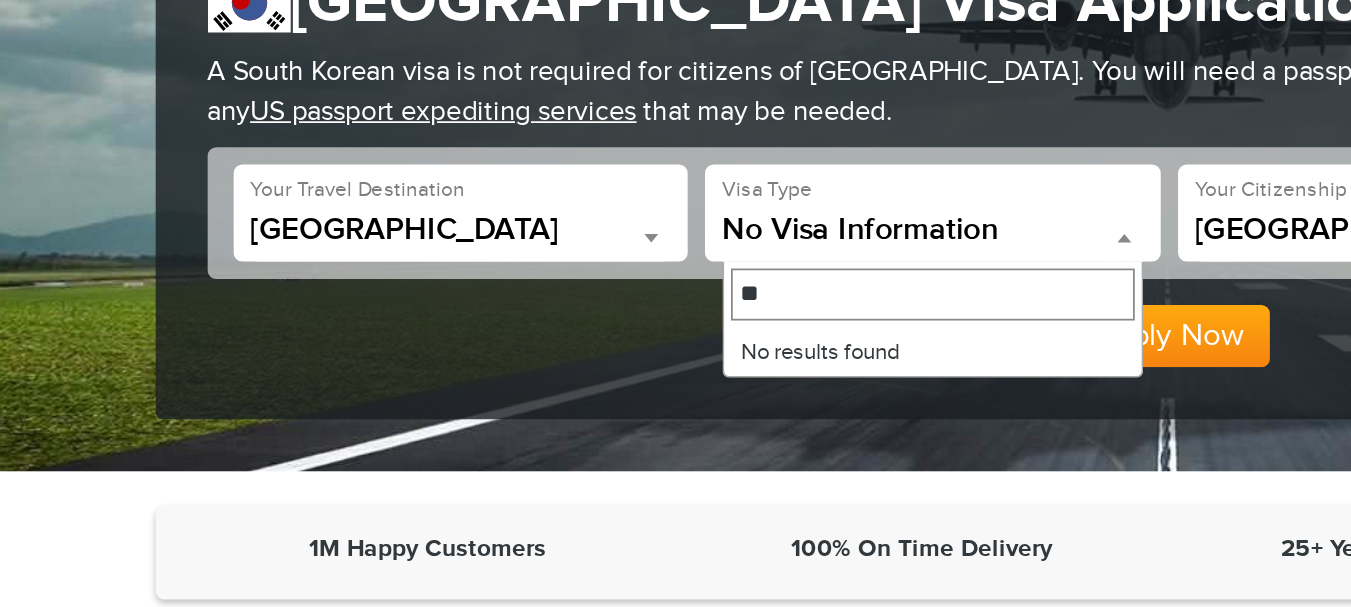 type on "*" 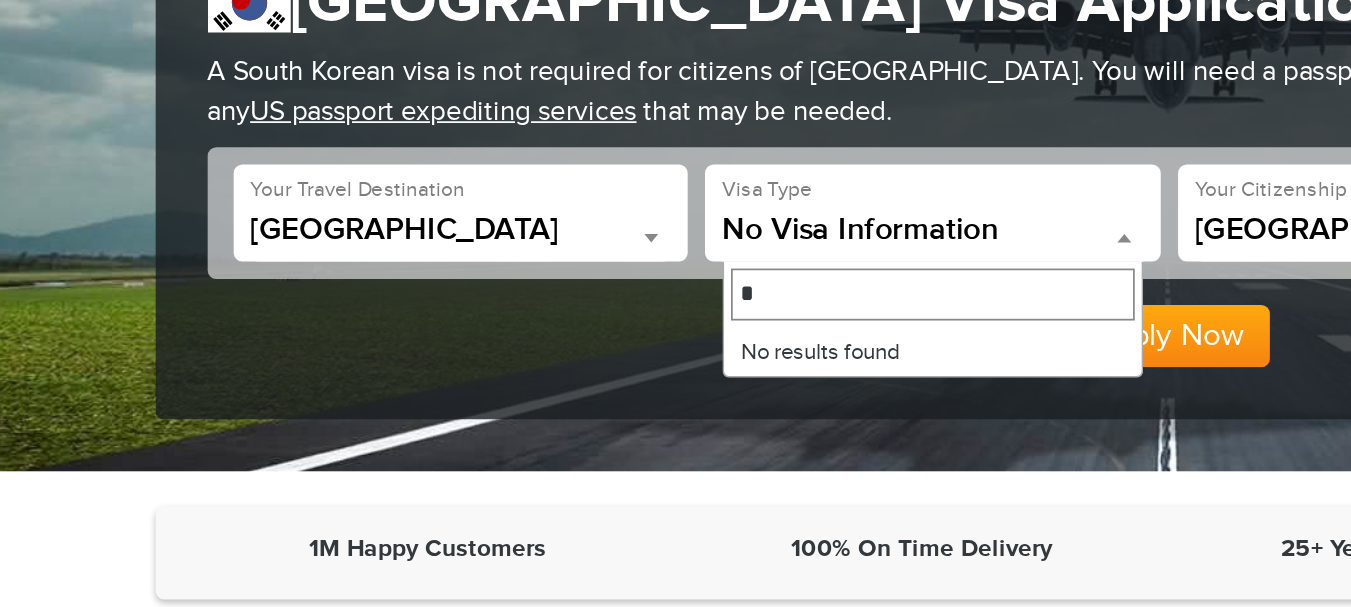 type 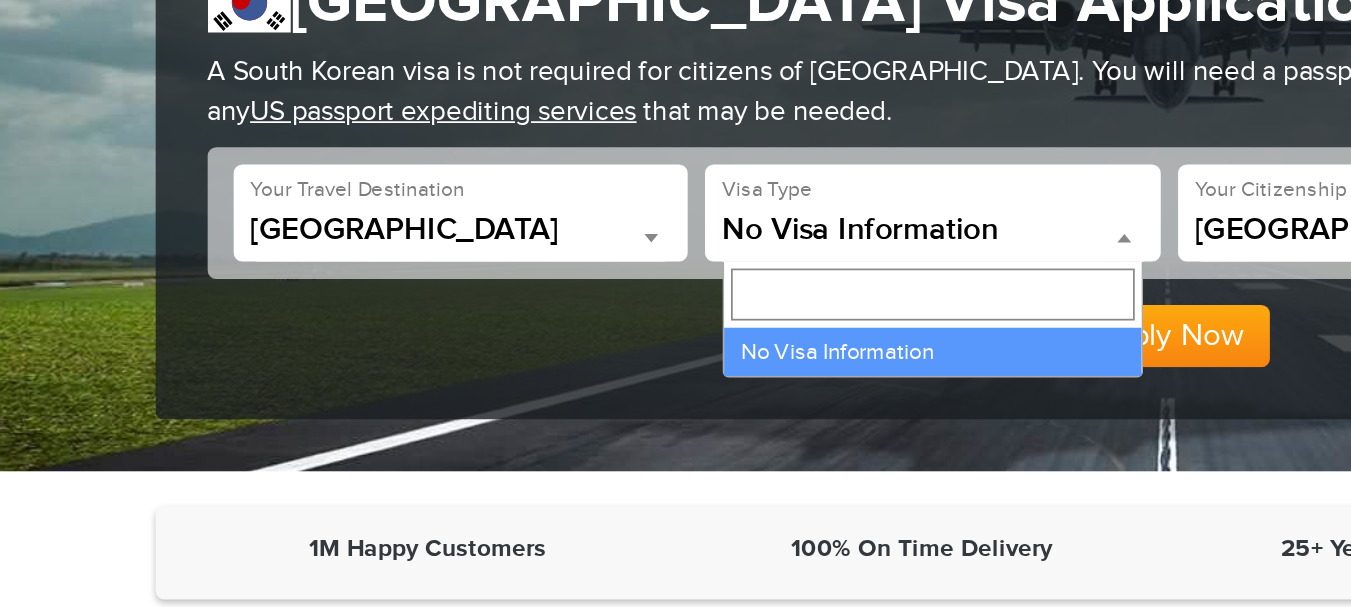 click on "[PHONE_NUMBER]
Passports & [DOMAIN_NAME]
Login
Check Status
Passports
Passport Renewal
[GEOGRAPHIC_DATA]
Second Passport
Passport Name Change
Lost Passport
Contact" at bounding box center (675, 107) 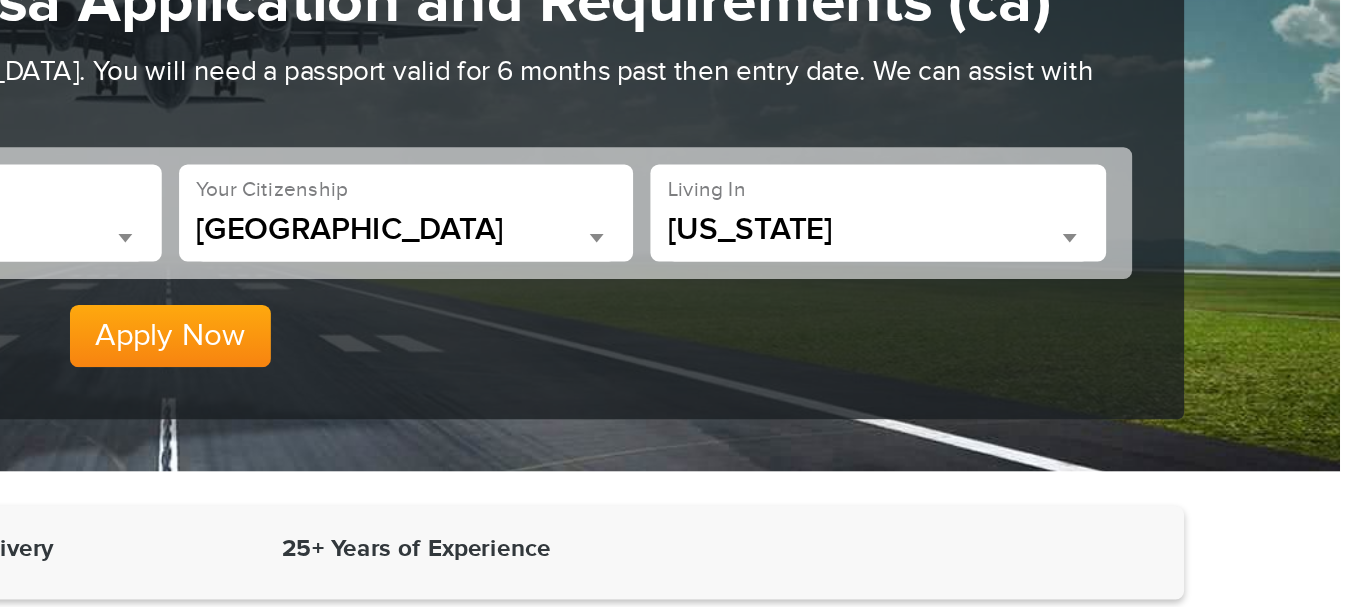 scroll, scrollTop: 154, scrollLeft: 0, axis: vertical 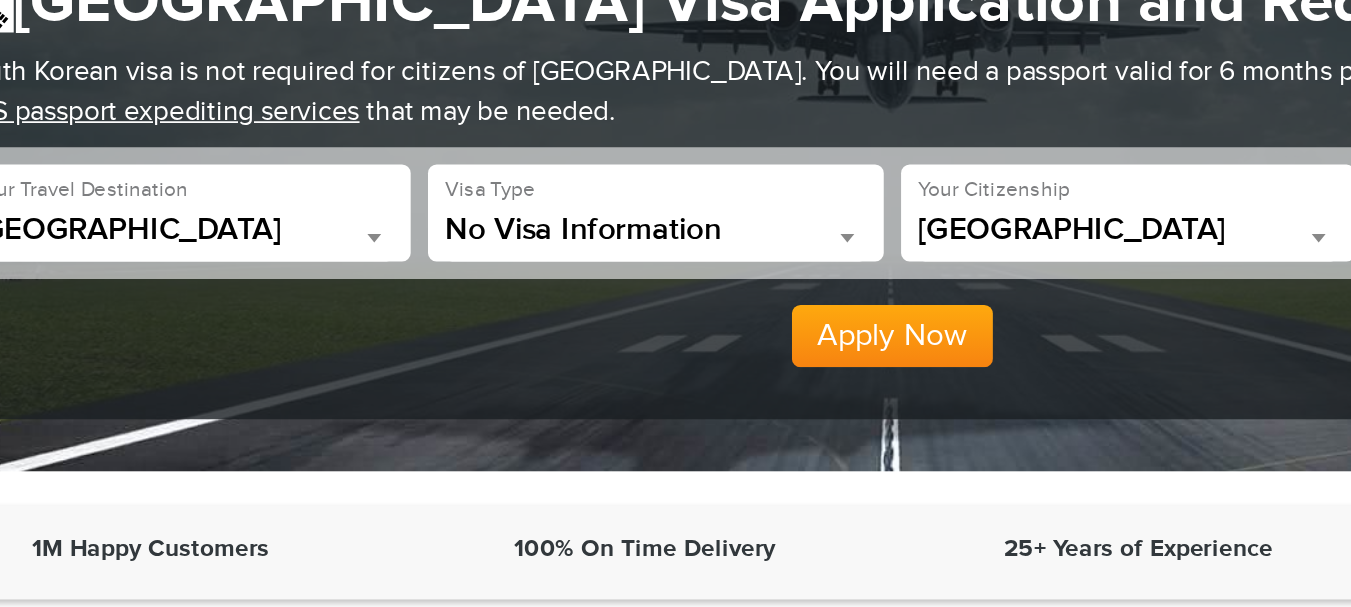 click on "No Visa Information" at bounding box center [539, 234] 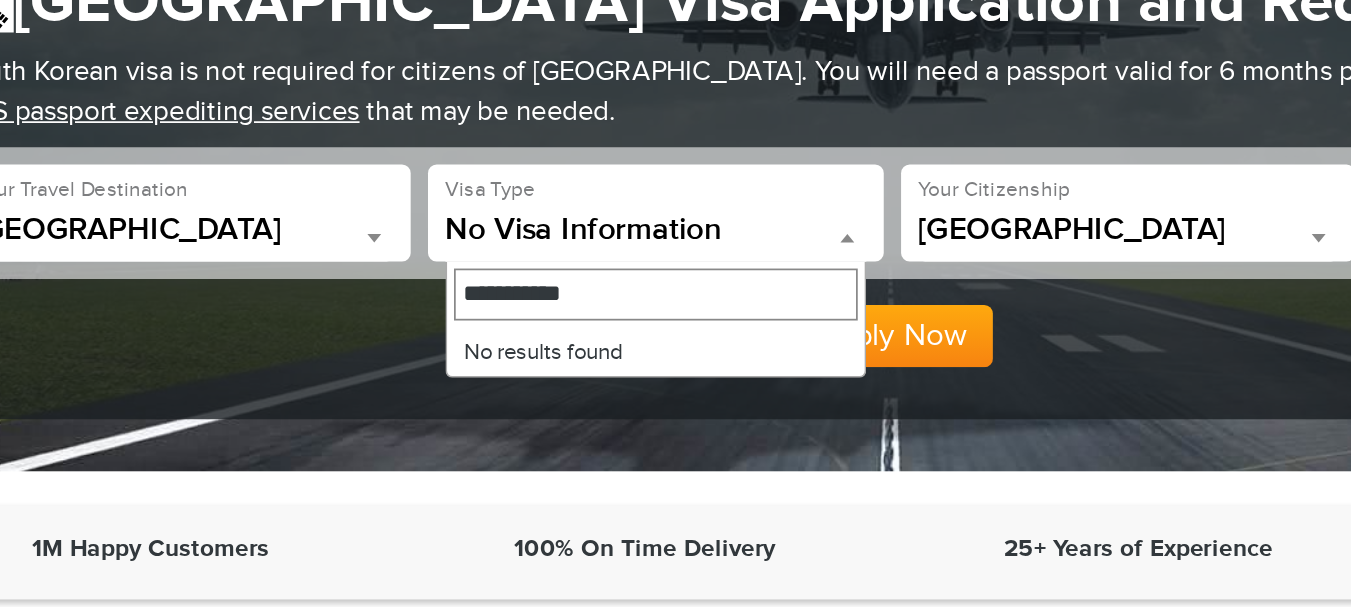 type on "**********" 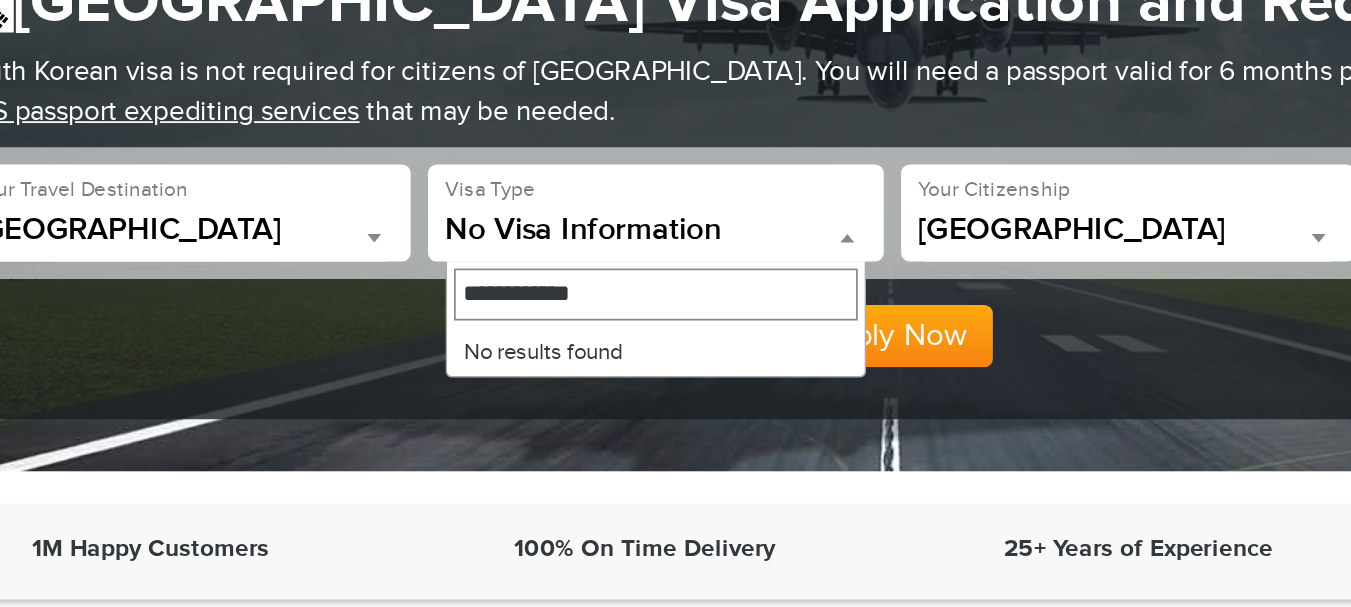 click on "**********" at bounding box center [676, 195] 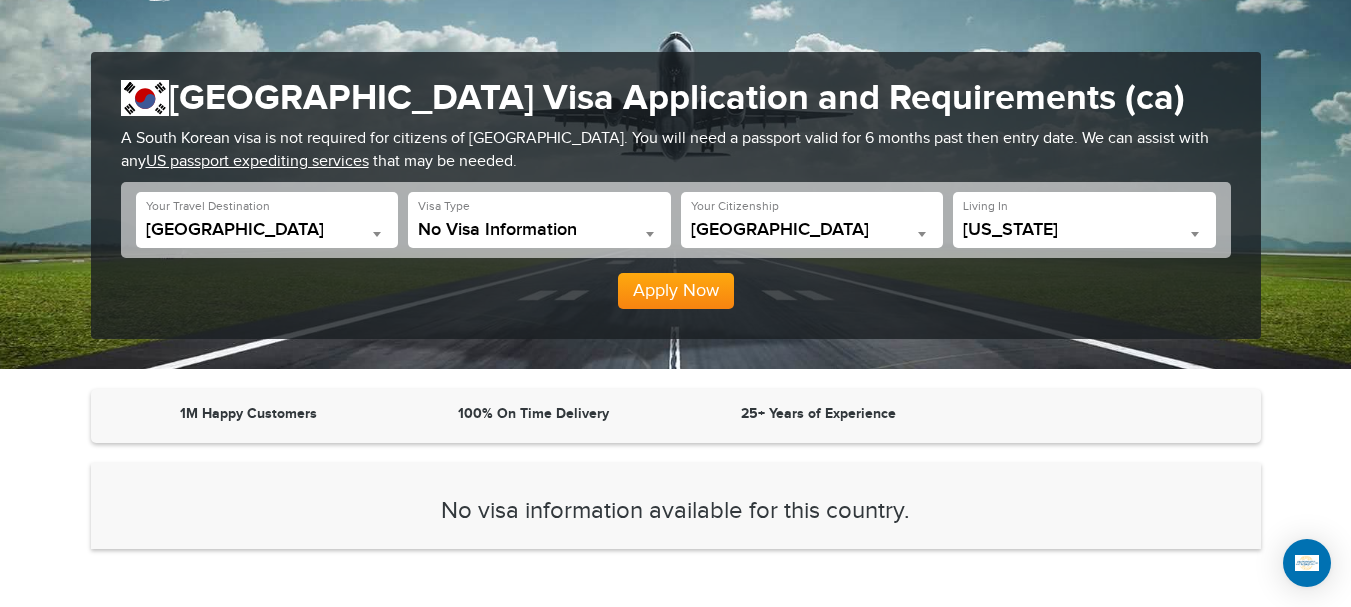 click on "Apply Now" at bounding box center [676, 291] 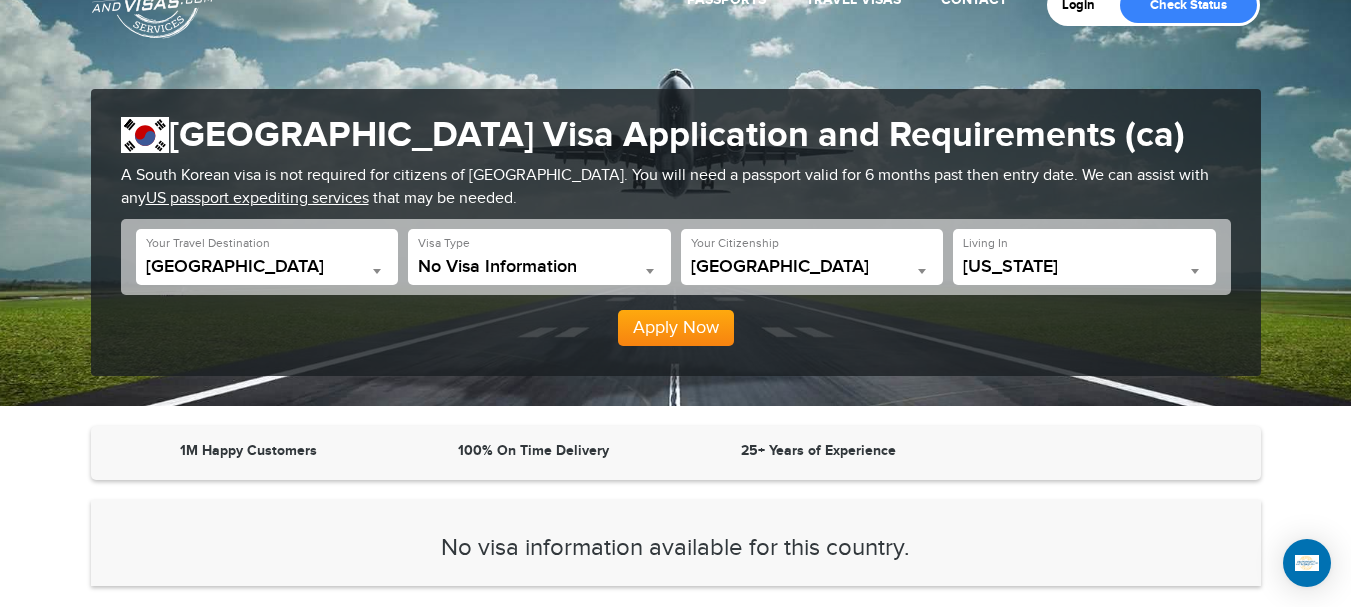 scroll, scrollTop: 111, scrollLeft: 0, axis: vertical 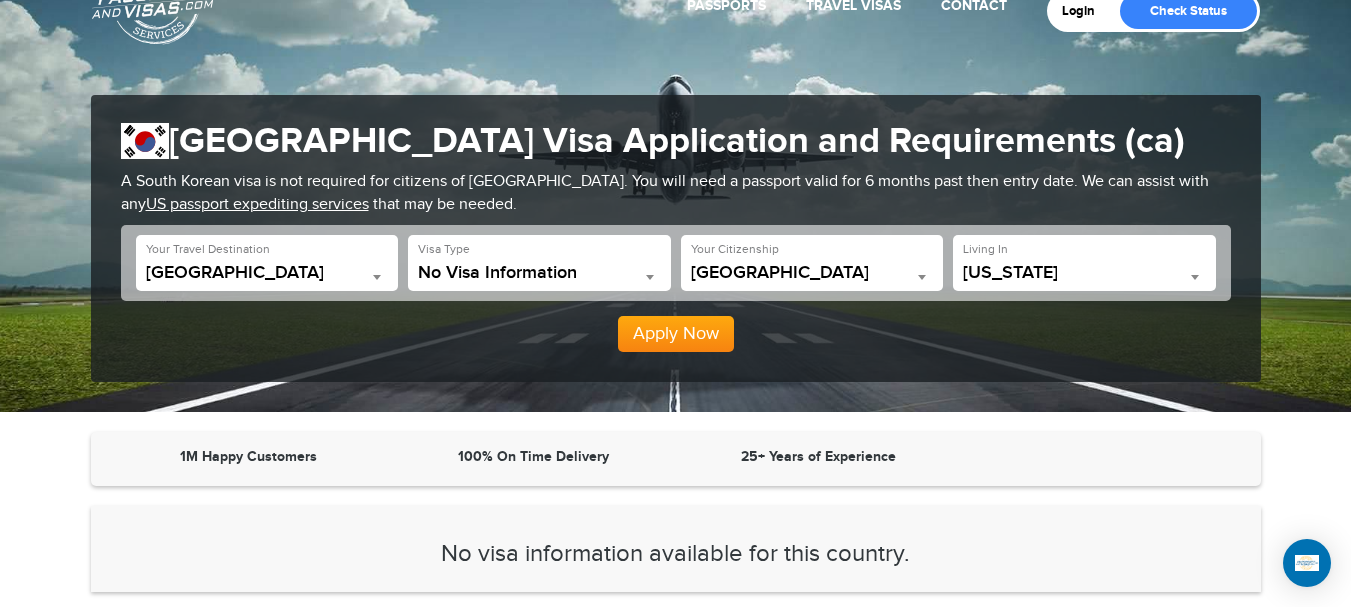 click on "Apply Now" at bounding box center (676, 334) 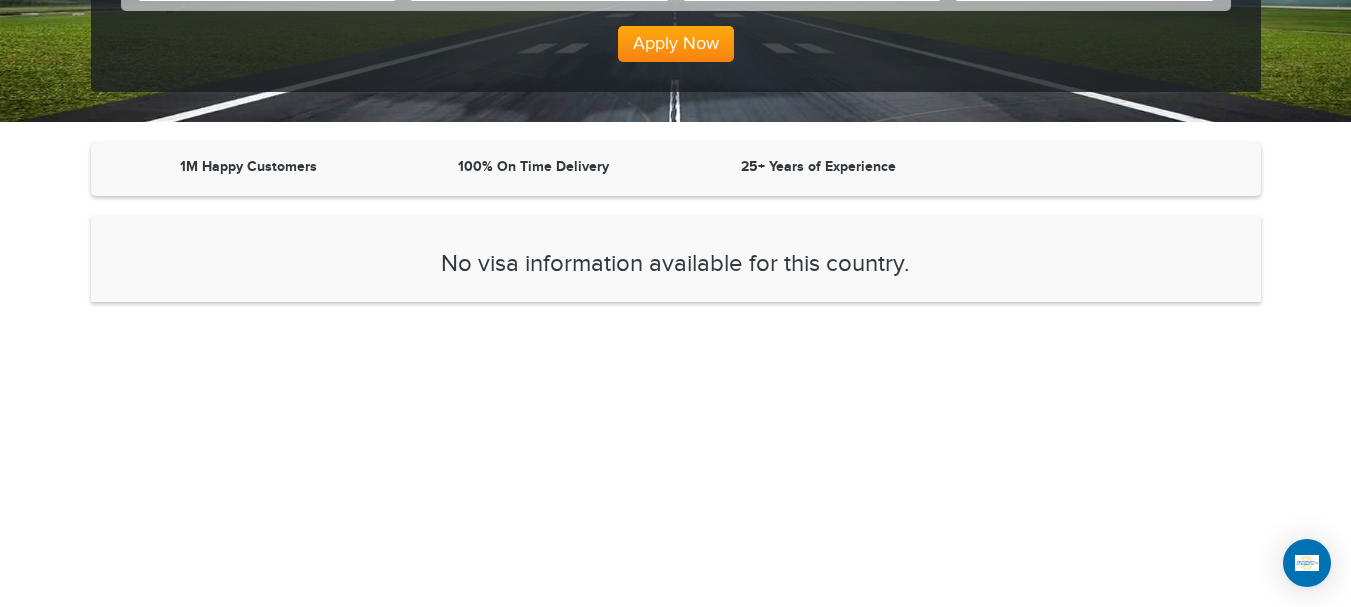 scroll, scrollTop: 400, scrollLeft: 0, axis: vertical 